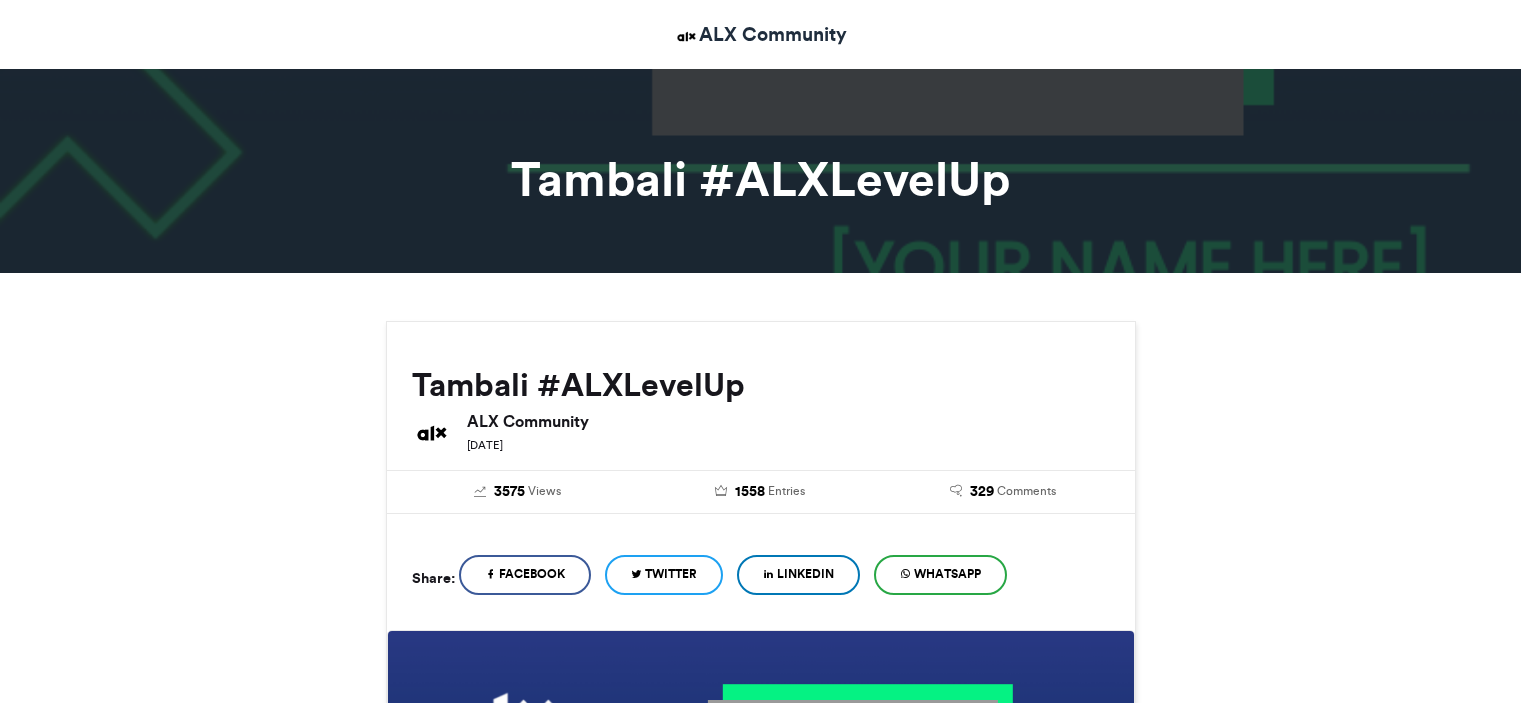 scroll, scrollTop: 0, scrollLeft: 0, axis: both 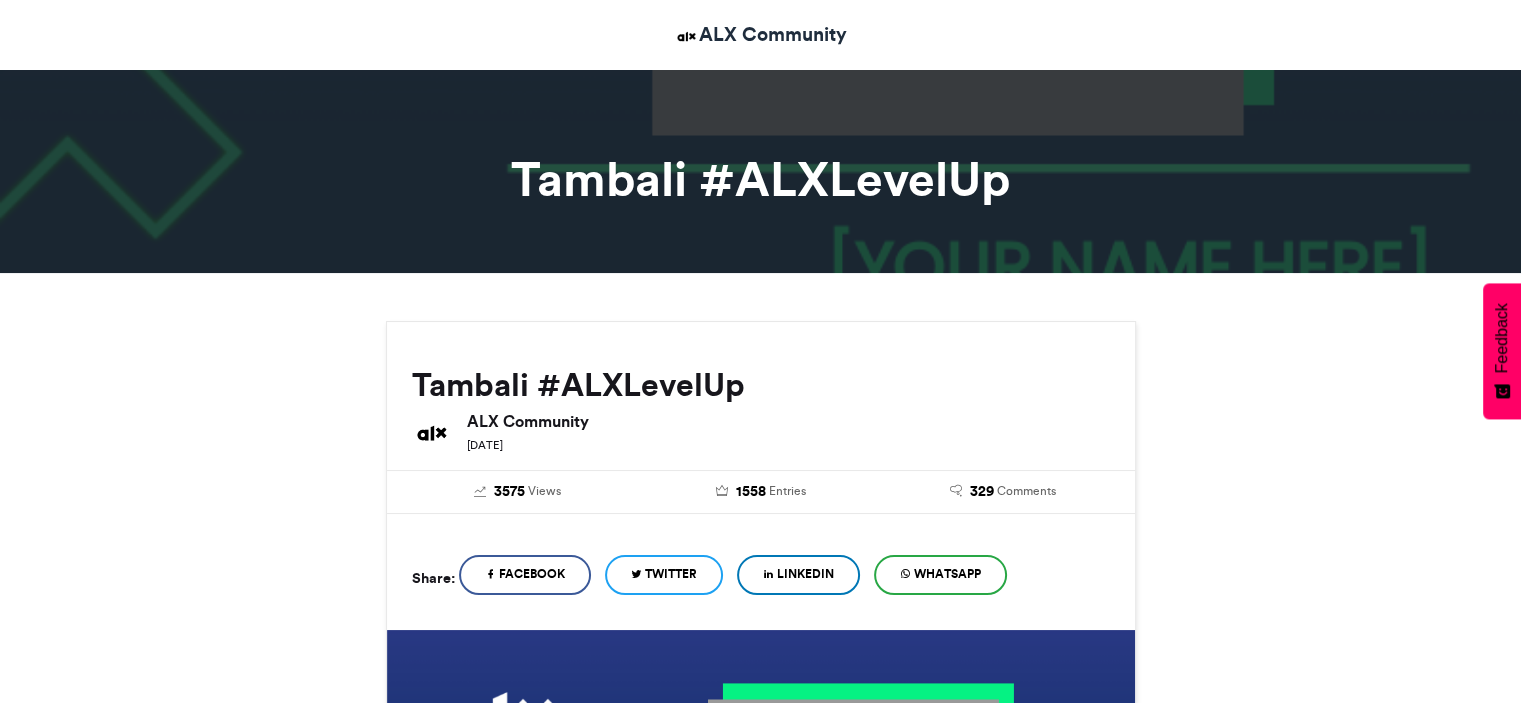 click on "Tambali #ALXLevelUp
ALX Community
09-04-2025
3575 Views 1558  Entries 329  Comments" at bounding box center (761, 2209) 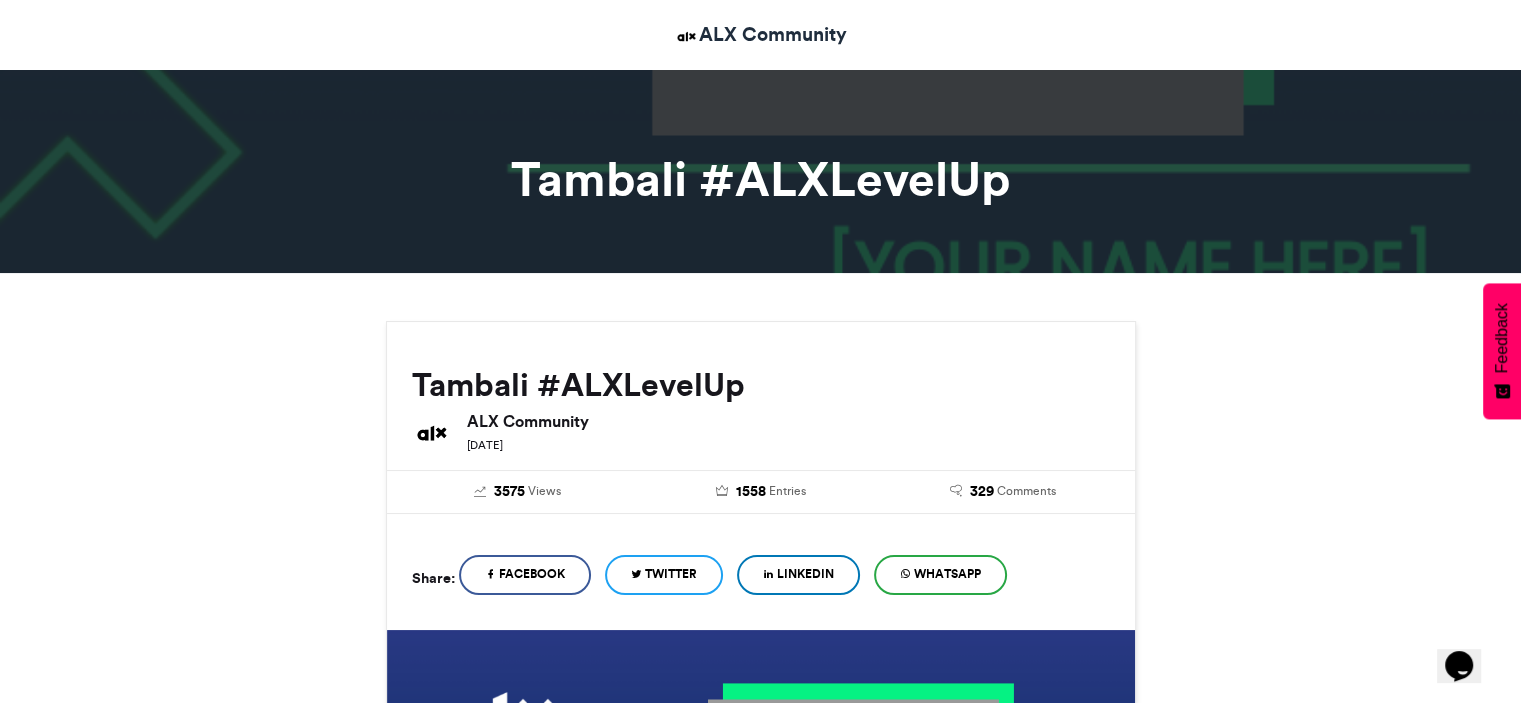 scroll, scrollTop: 0, scrollLeft: 0, axis: both 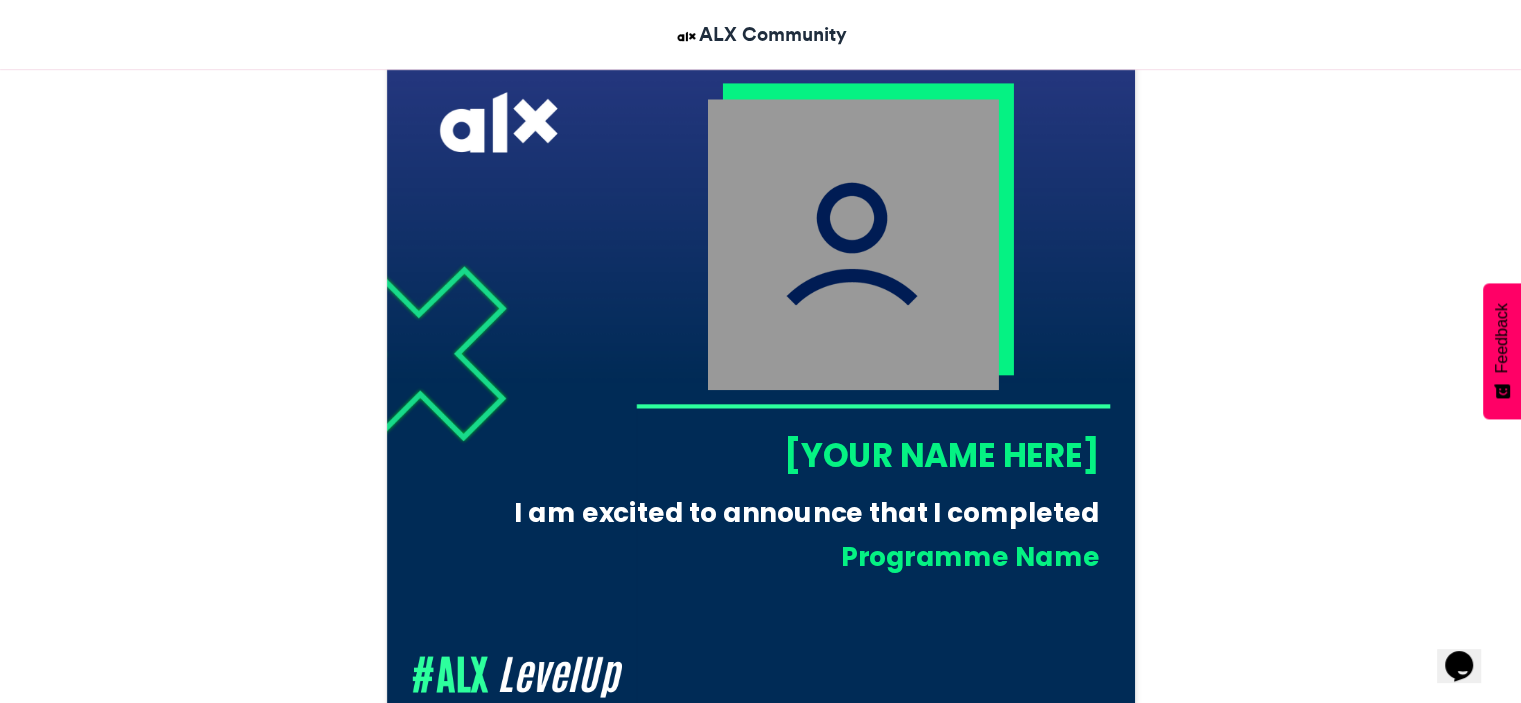 click on "[YOUR NAME HERE]" at bounding box center [867, 455] 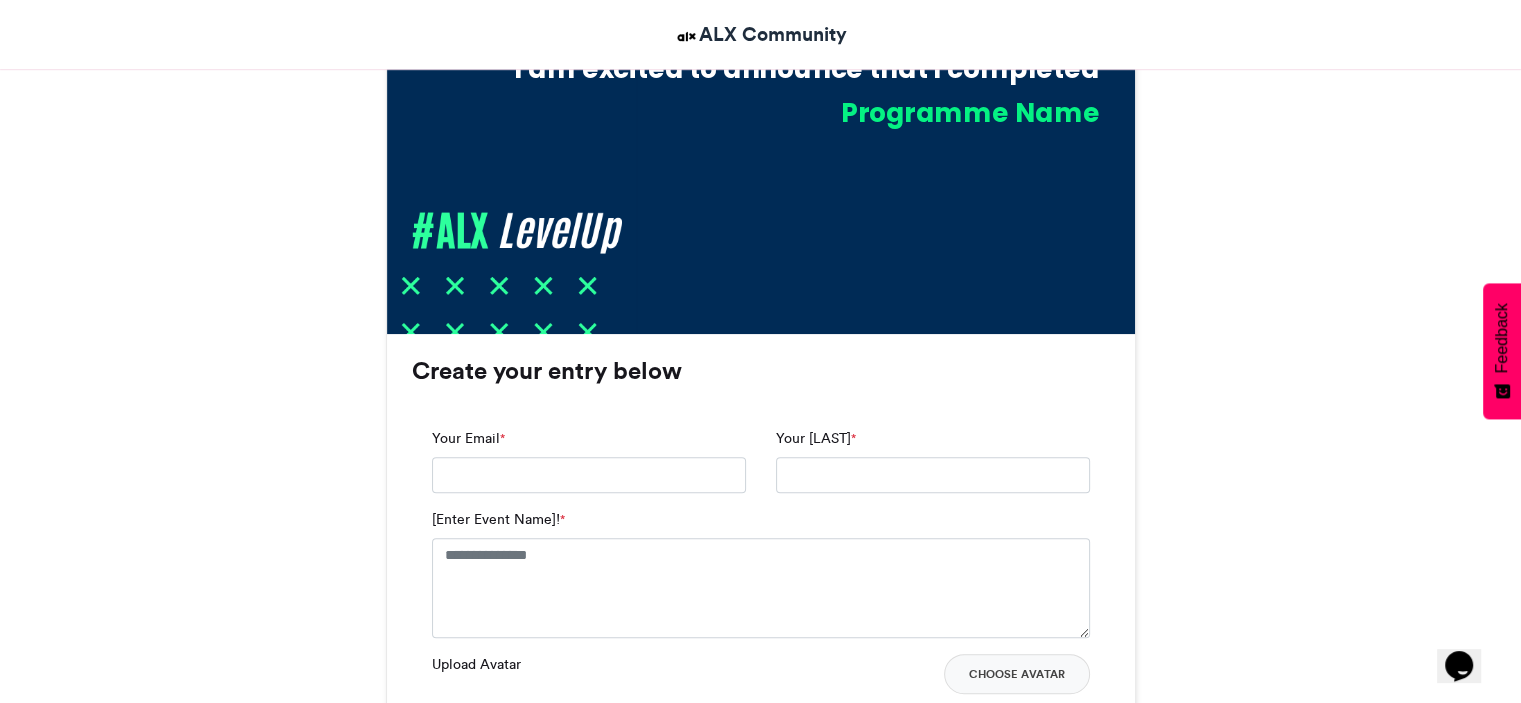 scroll, scrollTop: 1200, scrollLeft: 0, axis: vertical 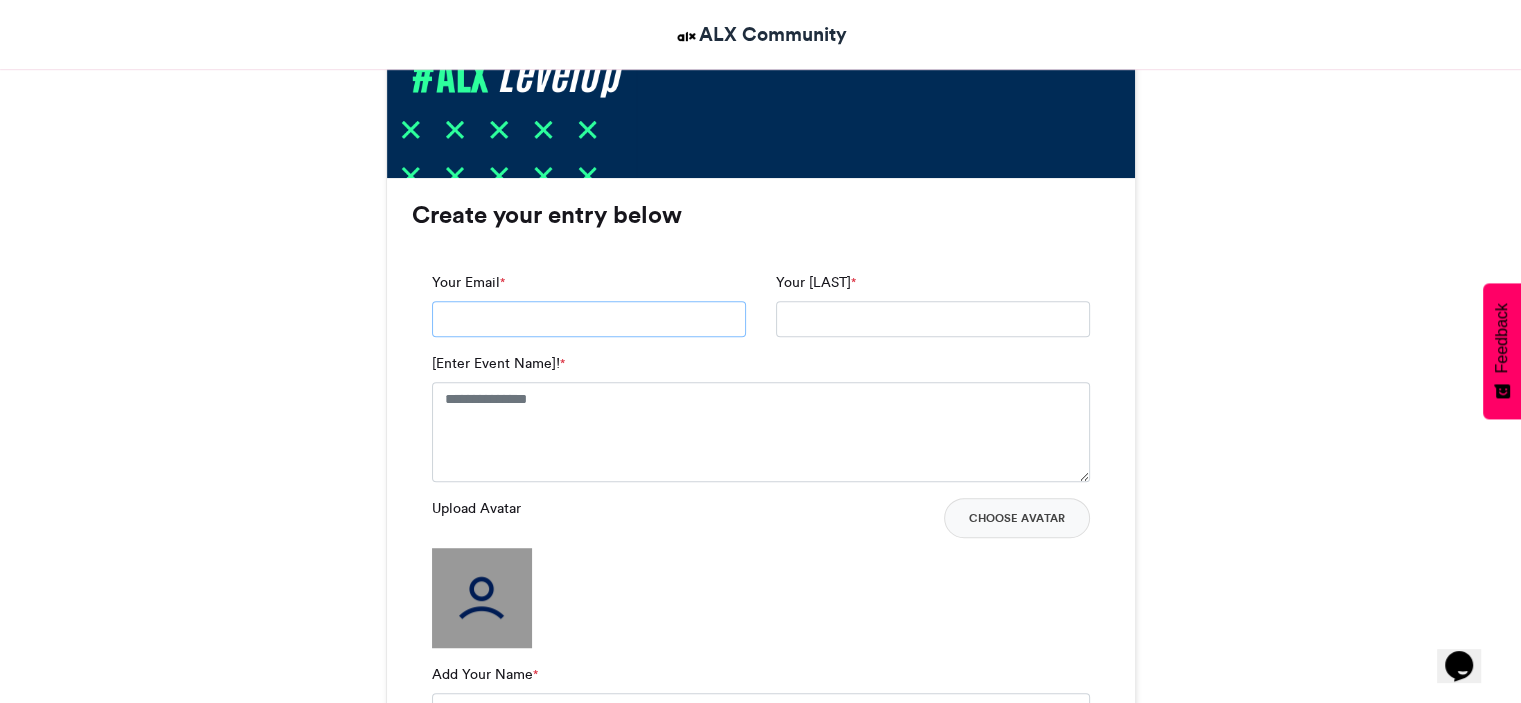 click on "Your Email  *" at bounding box center [589, 319] 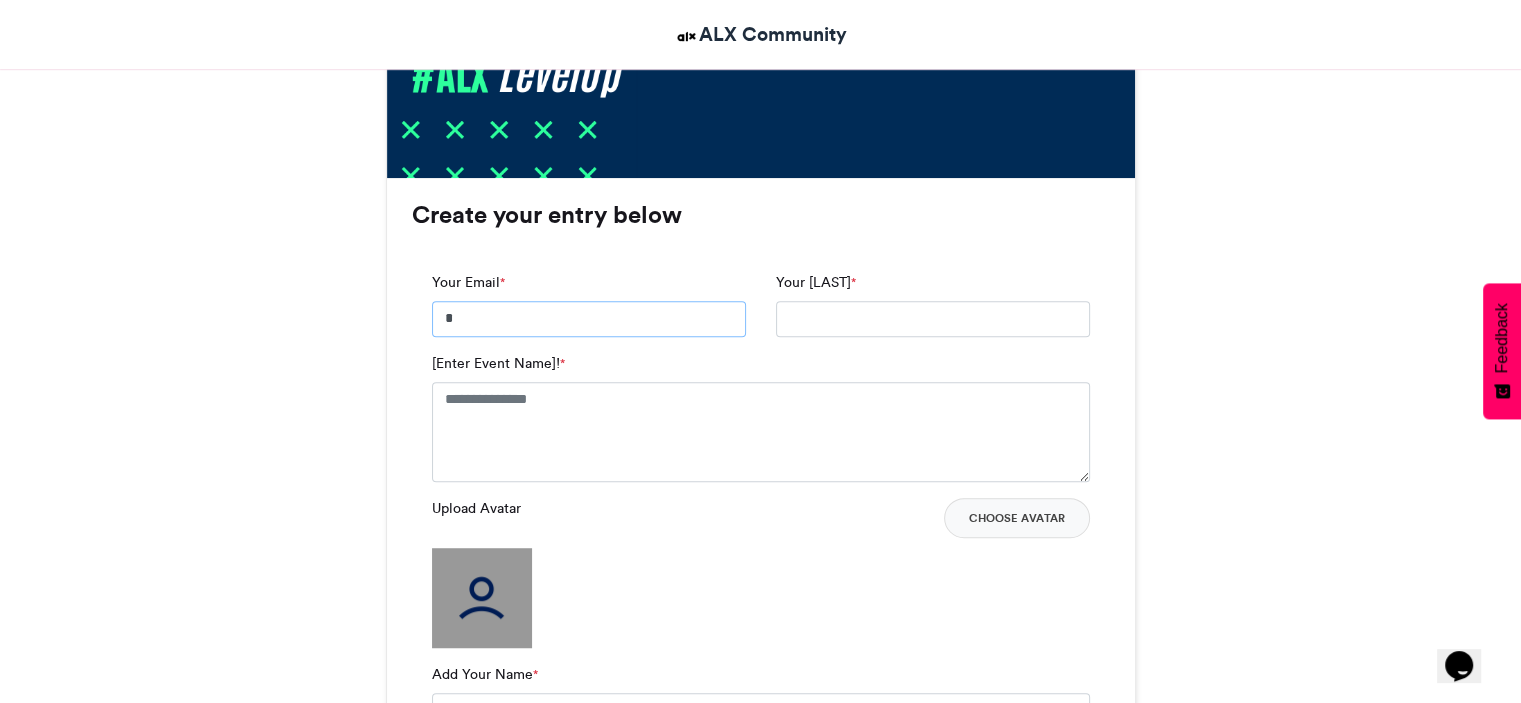 type on "**********" 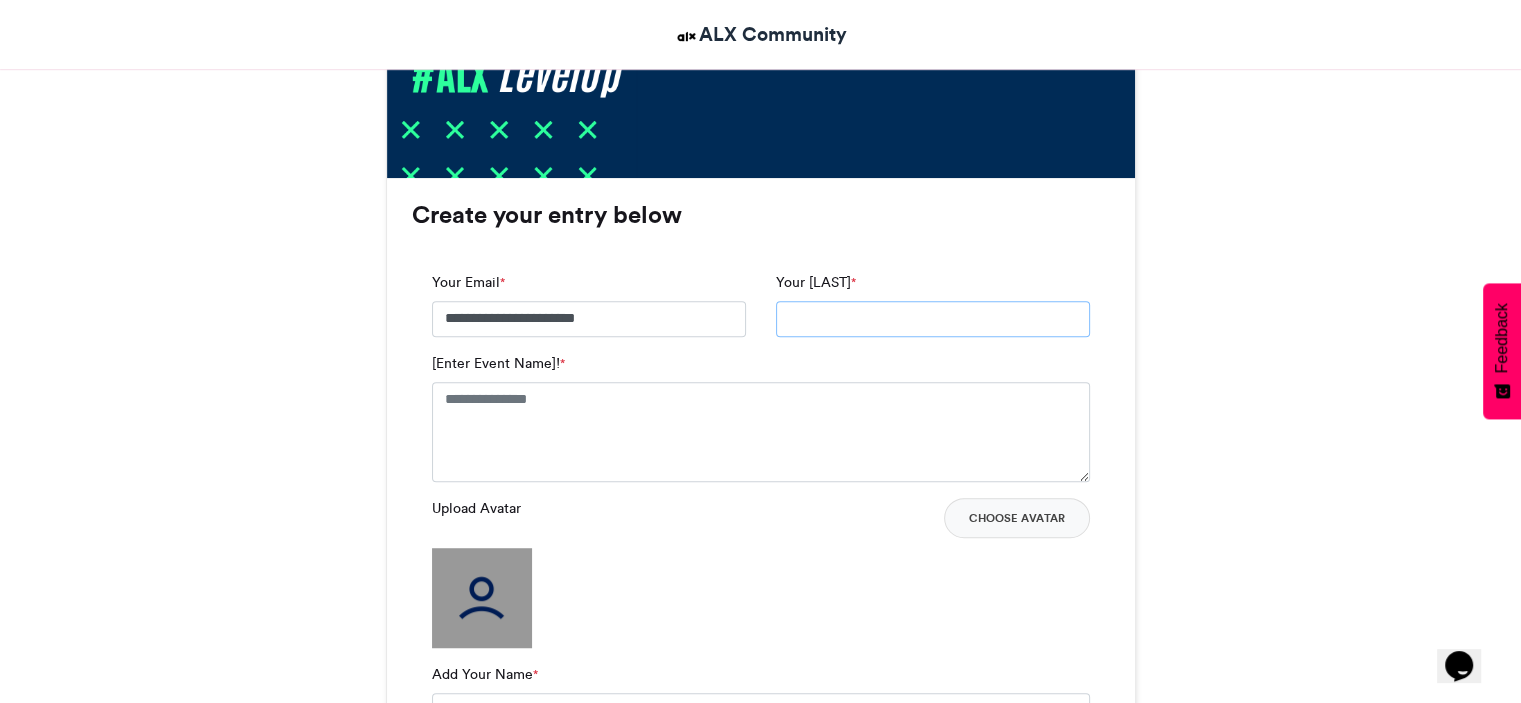 type on "**********" 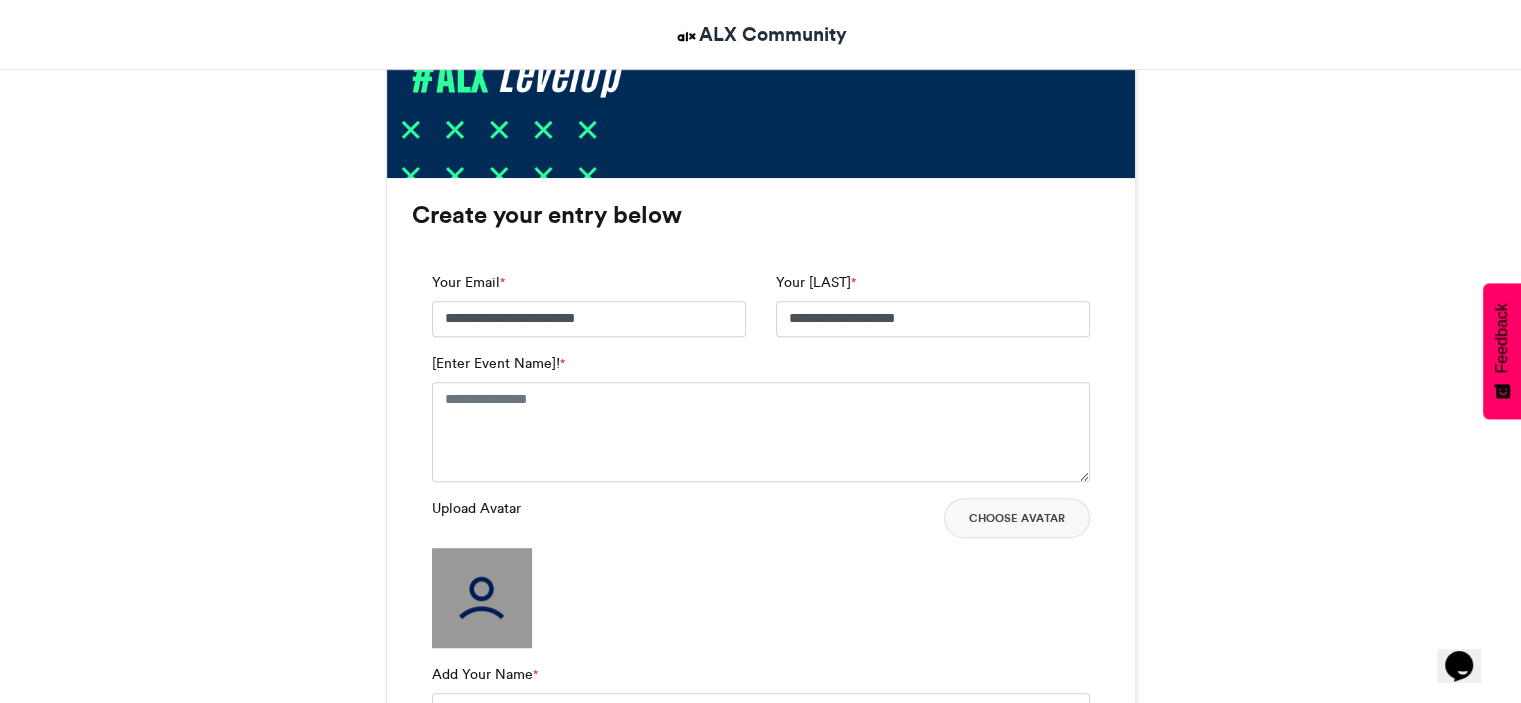 click on "Tambali #ALXLevelUp
ALX Community
09-04-2025
3575 Views 1558  Entries 329  Comments" at bounding box center [761, 1009] 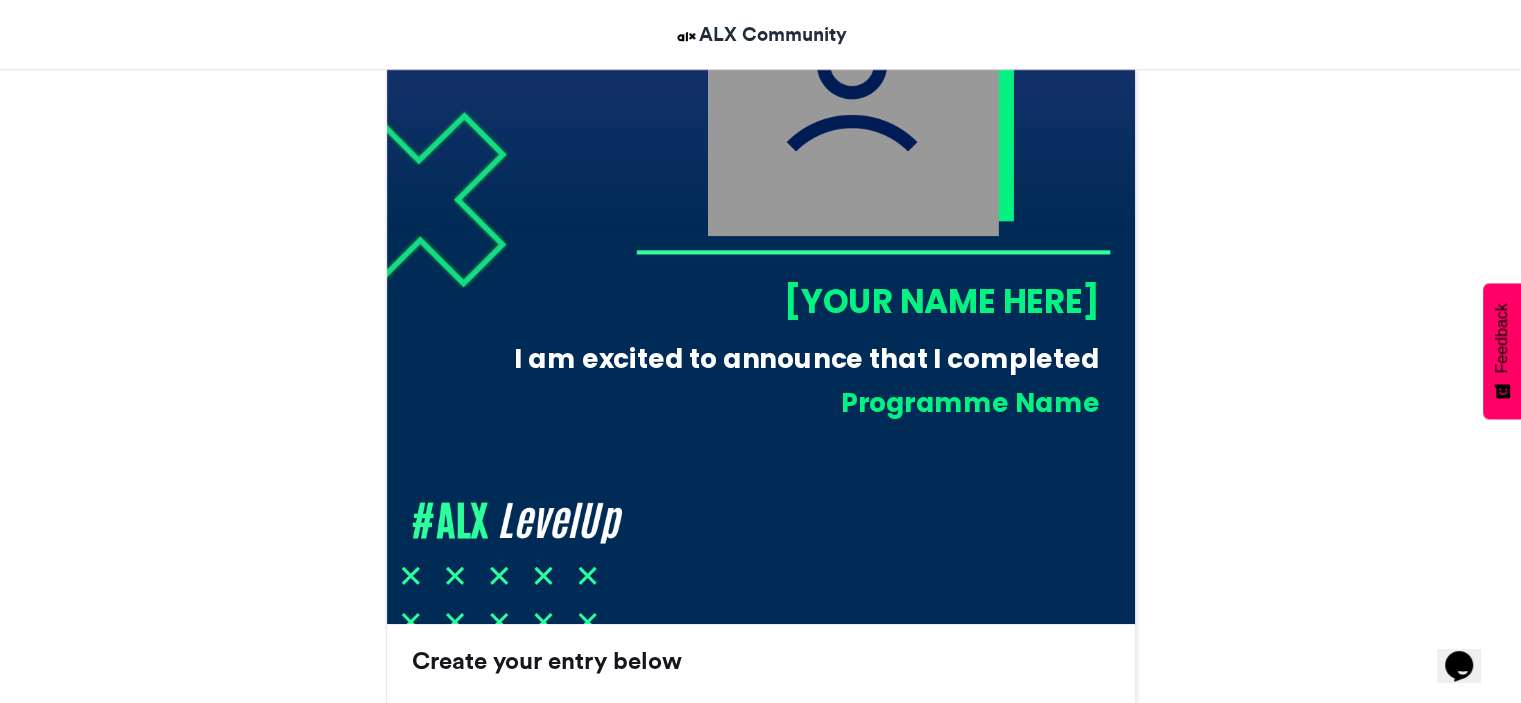 scroll, scrollTop: 760, scrollLeft: 0, axis: vertical 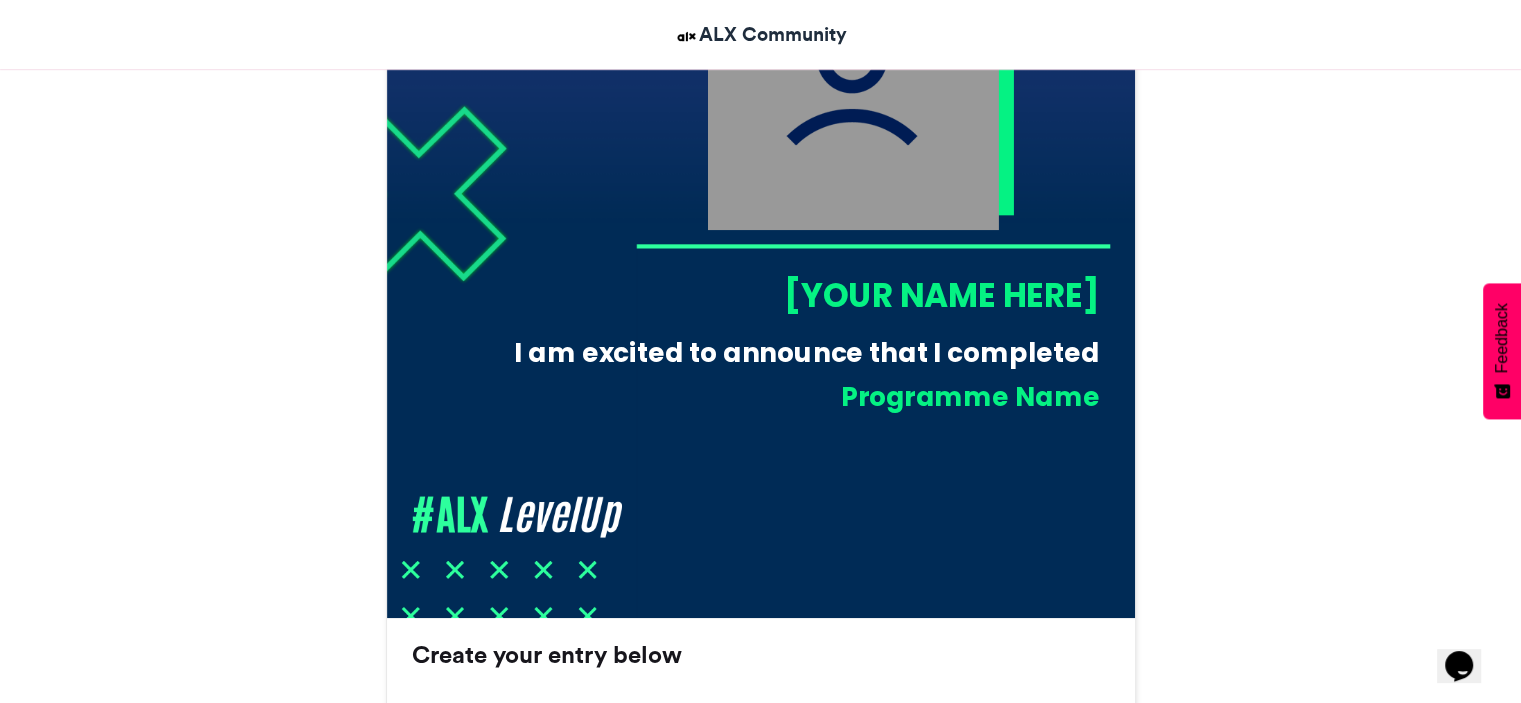 click on "Tambali #ALXLevelUp
ALX Community
09-04-2025
3575 Views 1558  Entries 329  Comments" at bounding box center (761, 1449) 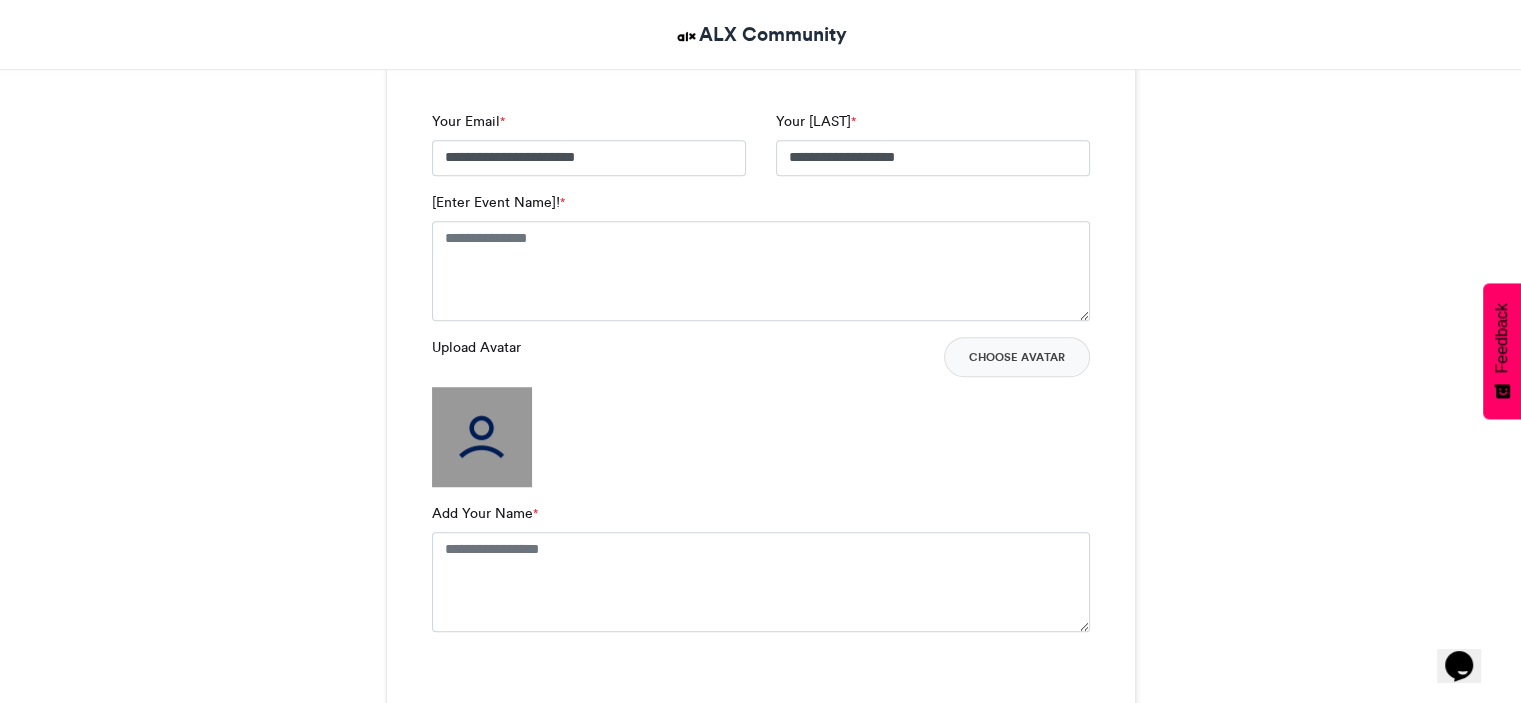 scroll, scrollTop: 1360, scrollLeft: 0, axis: vertical 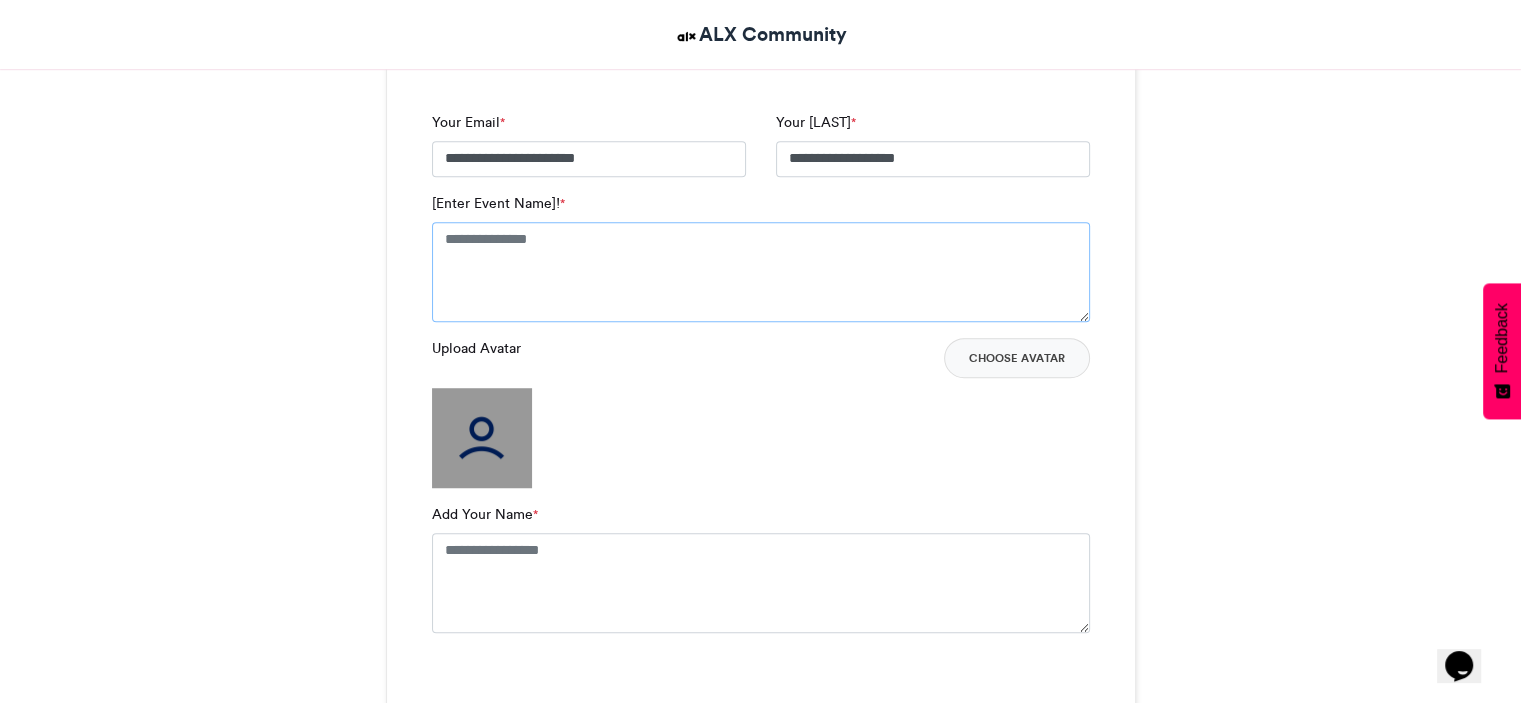 click on "[Enter Event Name]!  *" at bounding box center (761, 272) 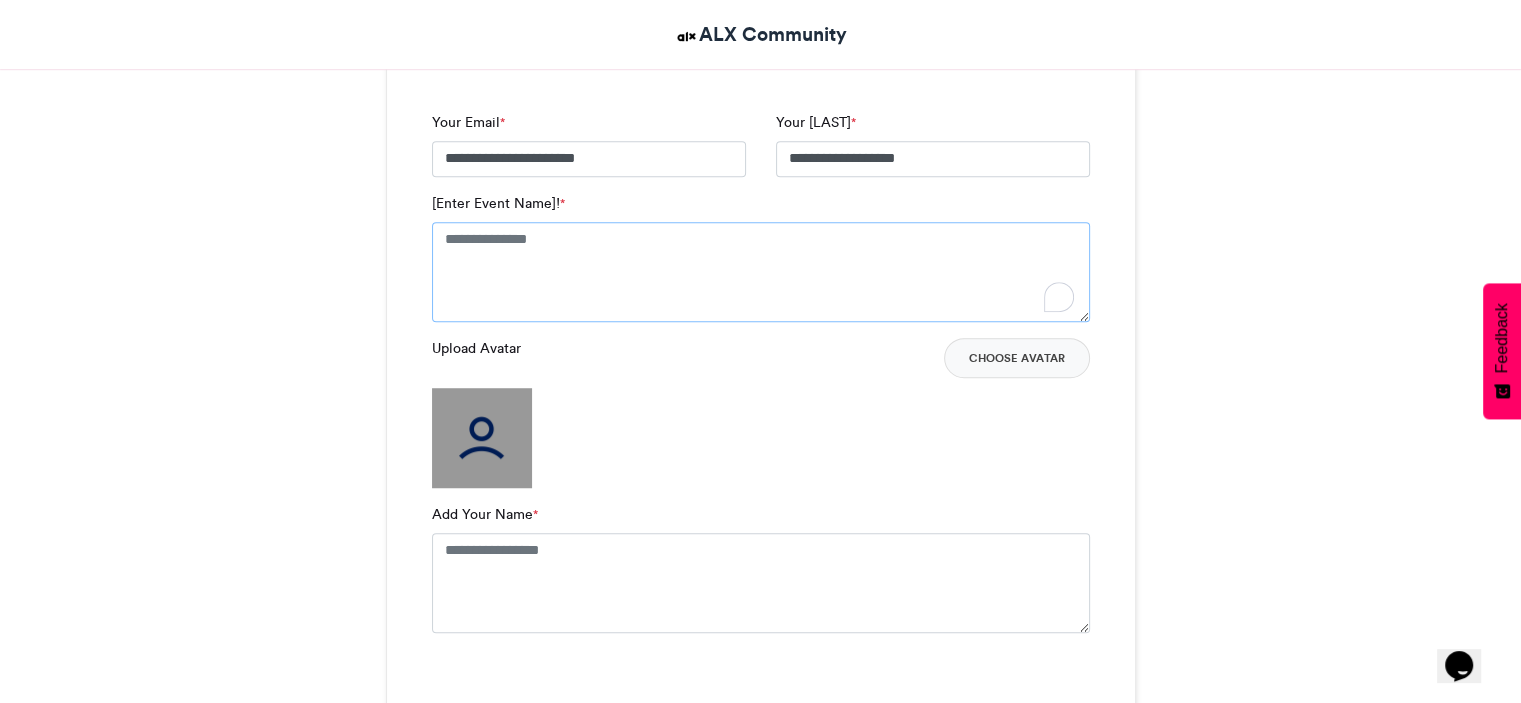 paste on "**********" 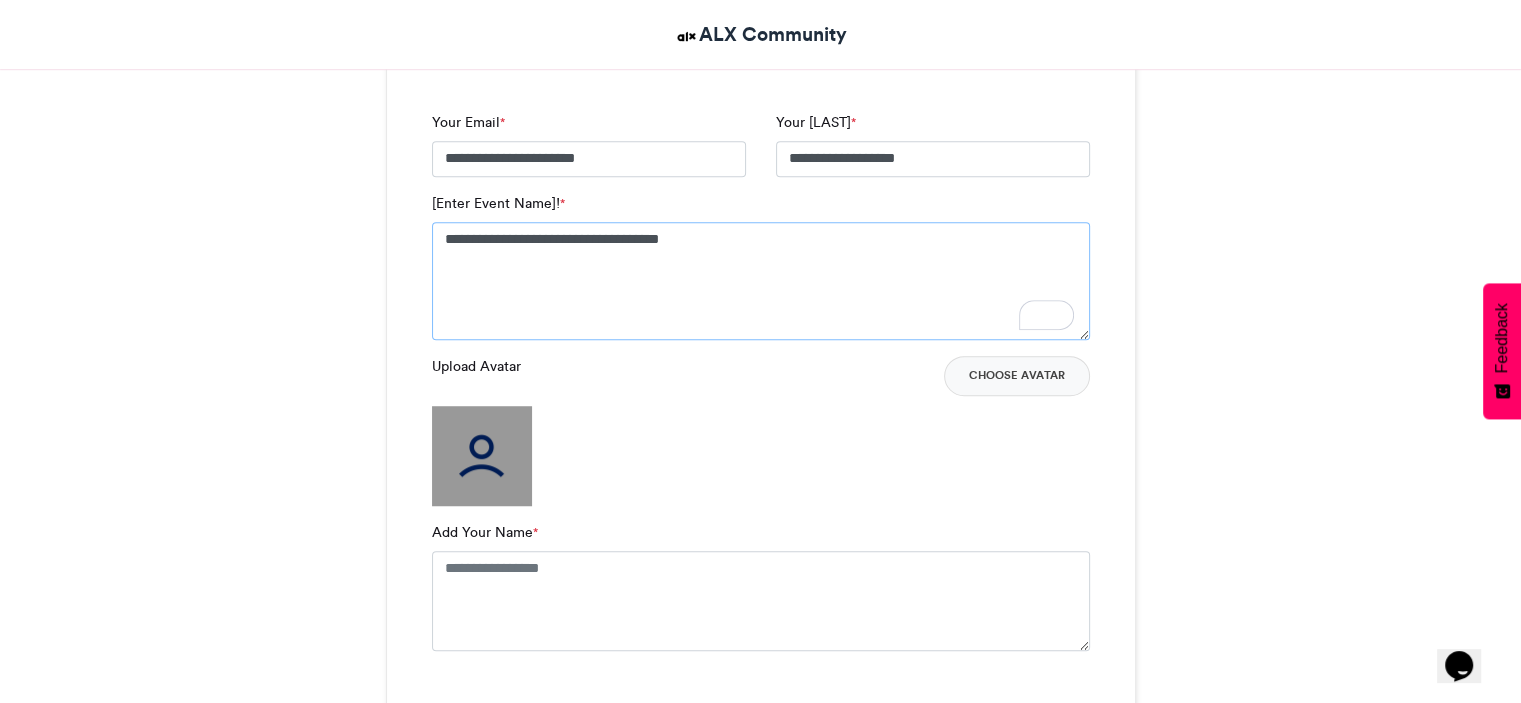 type on "**********" 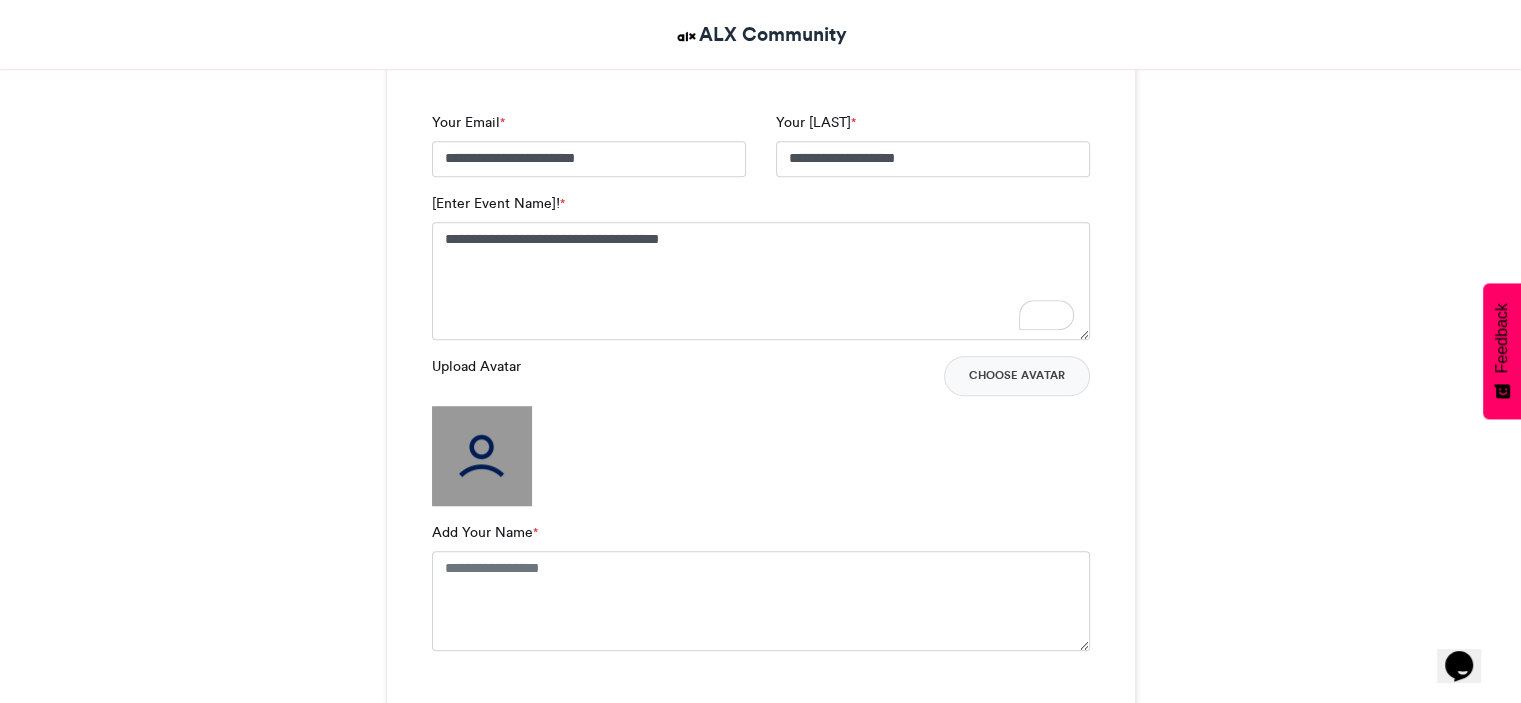 click at bounding box center (482, 456) 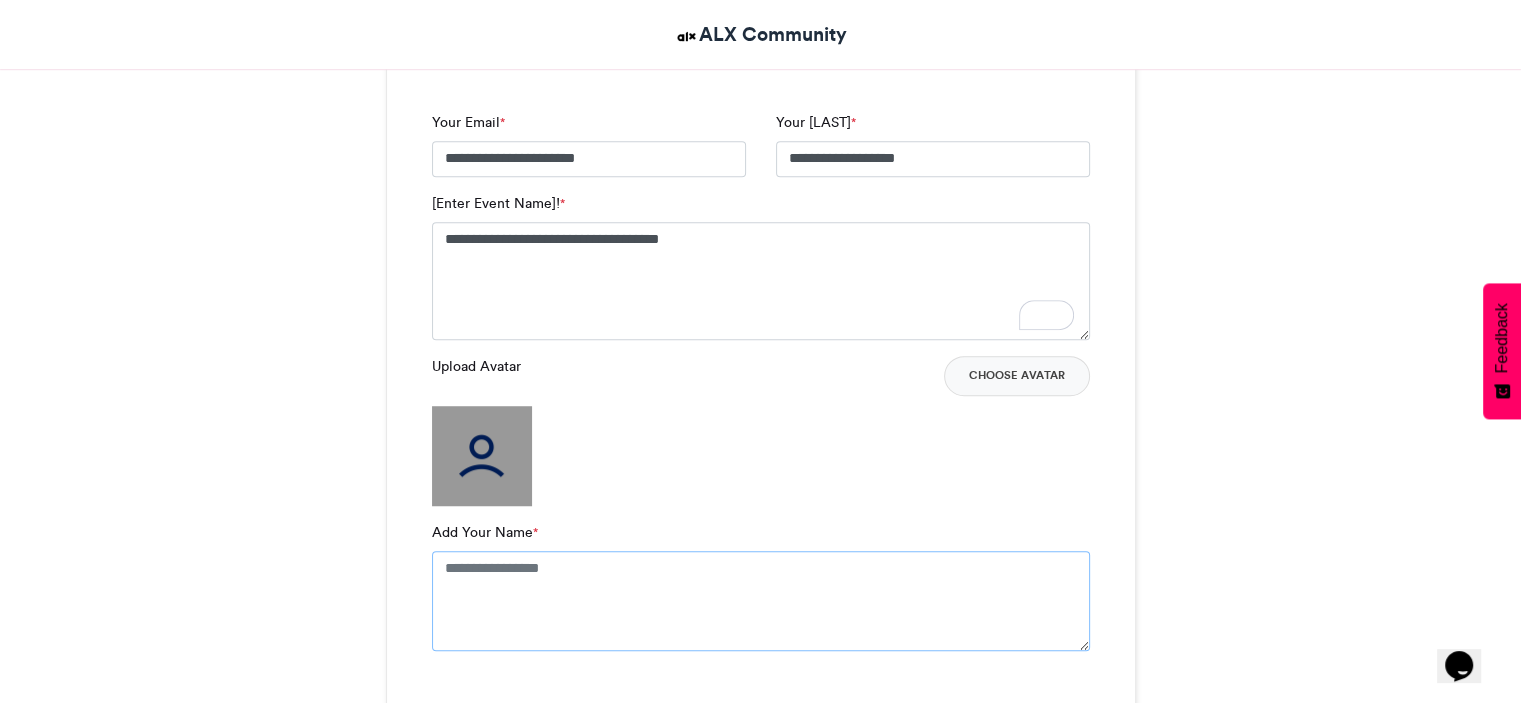 click on "Add Your Name  *" at bounding box center (761, 601) 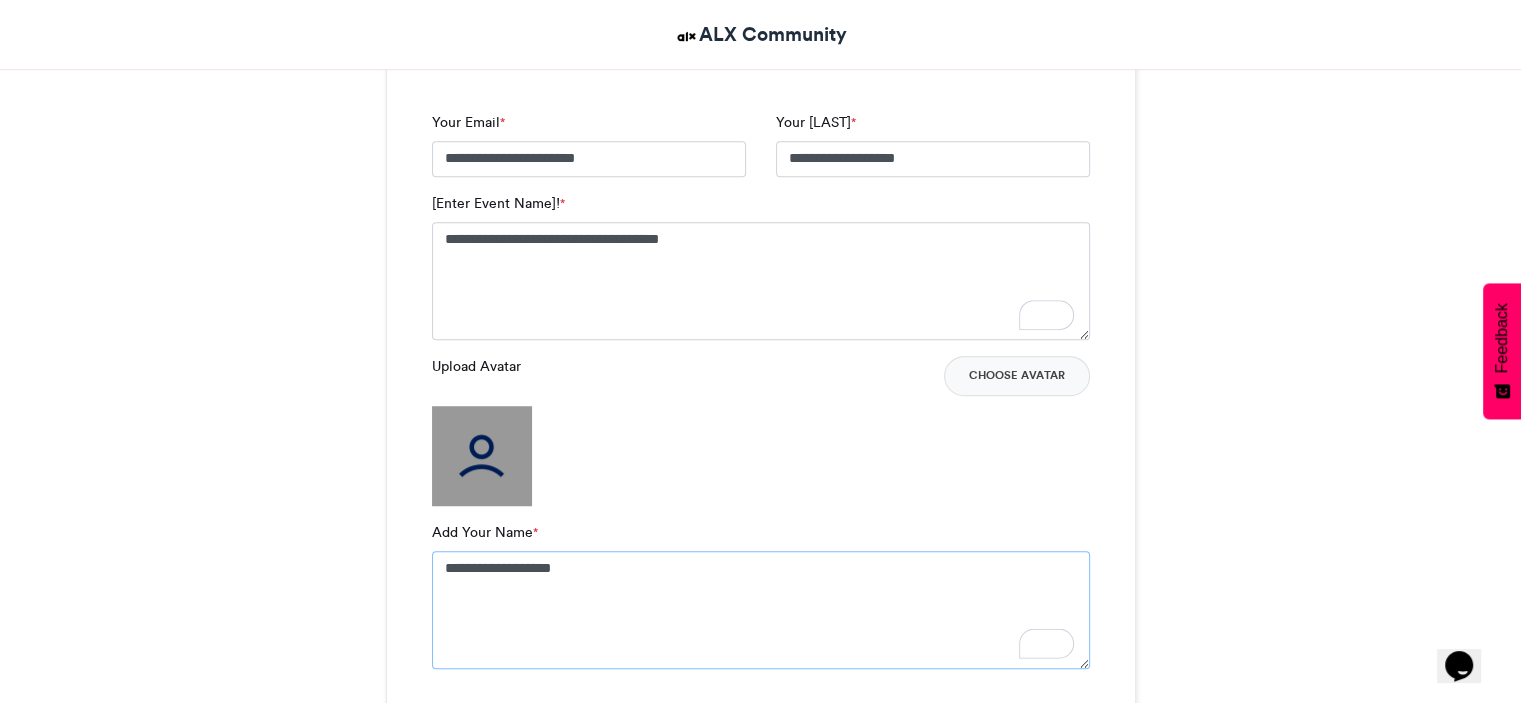 click on "**********" at bounding box center (761, 610) 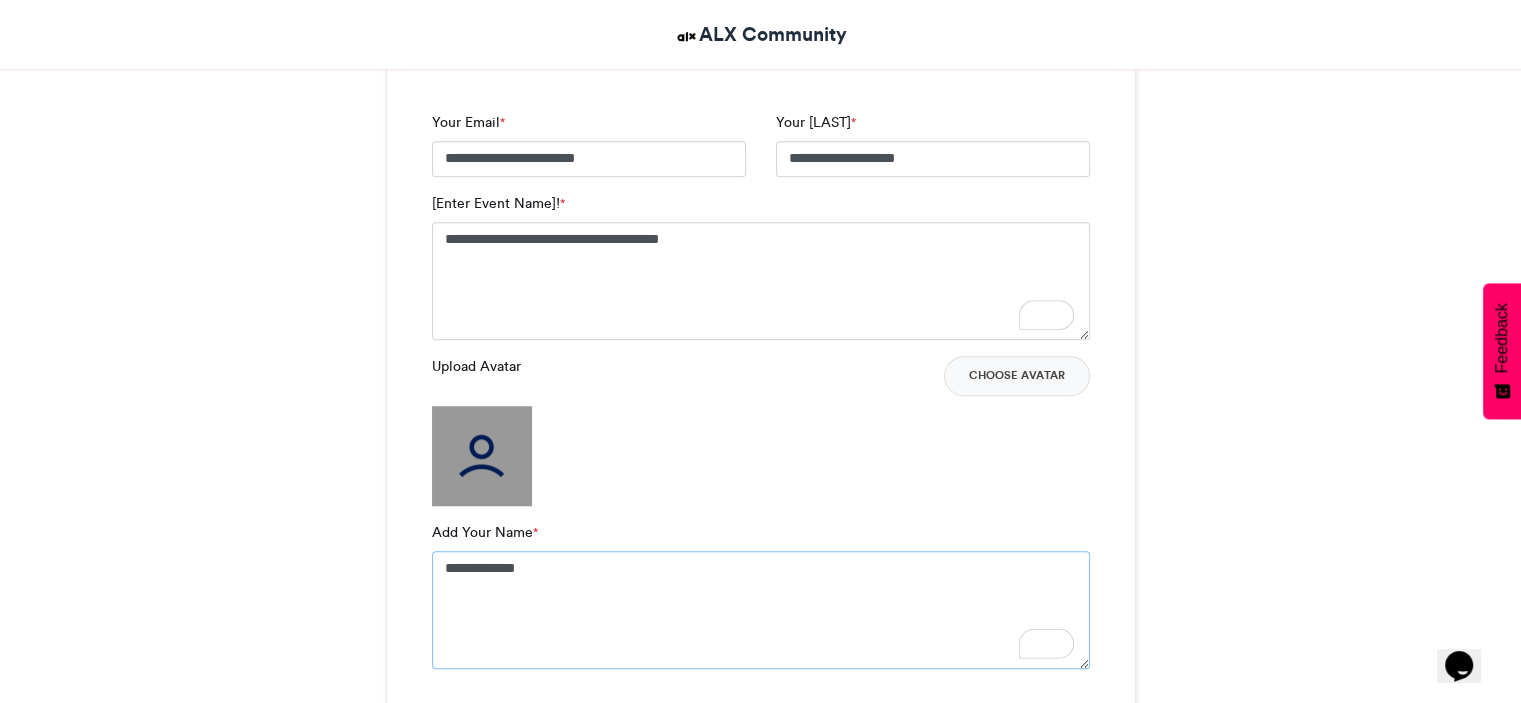 type on "**********" 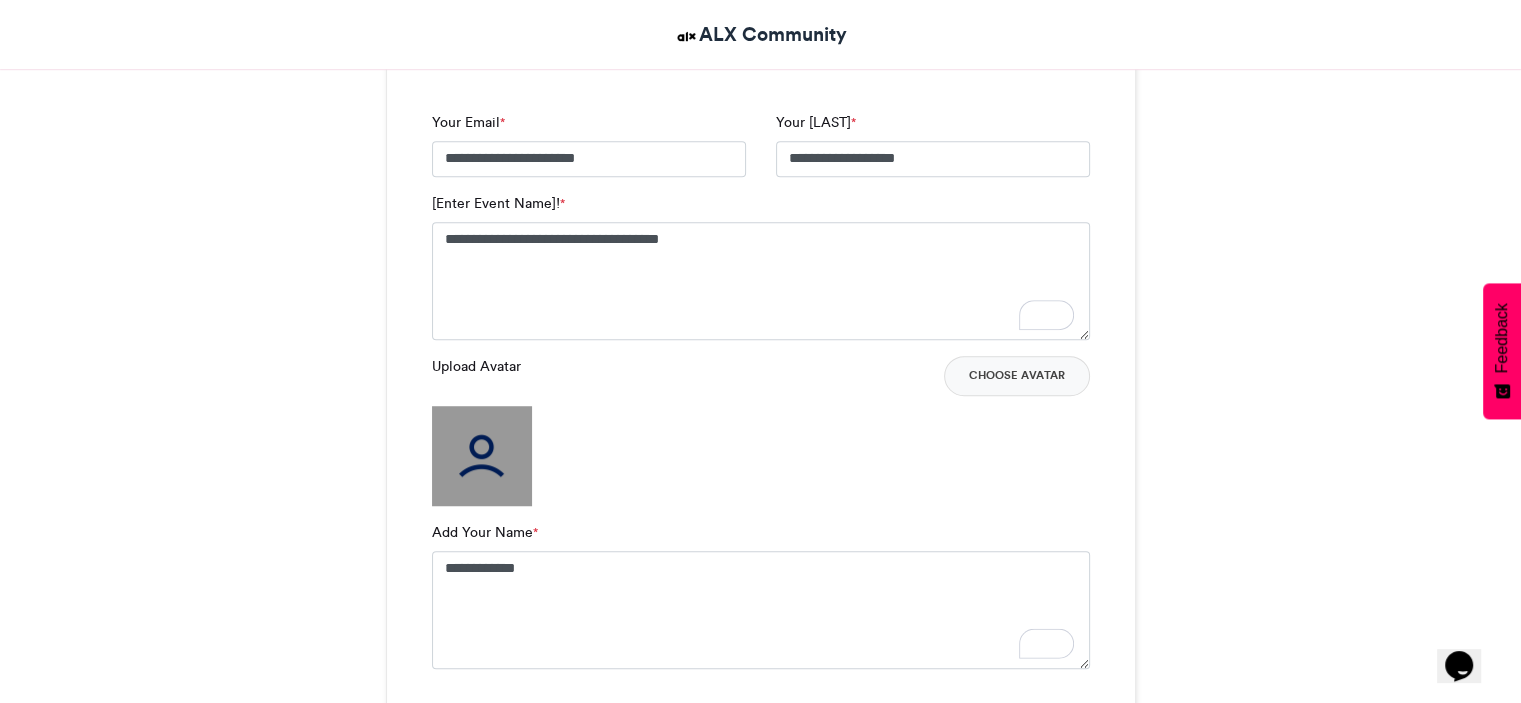 click on "**********" at bounding box center (761, 419) 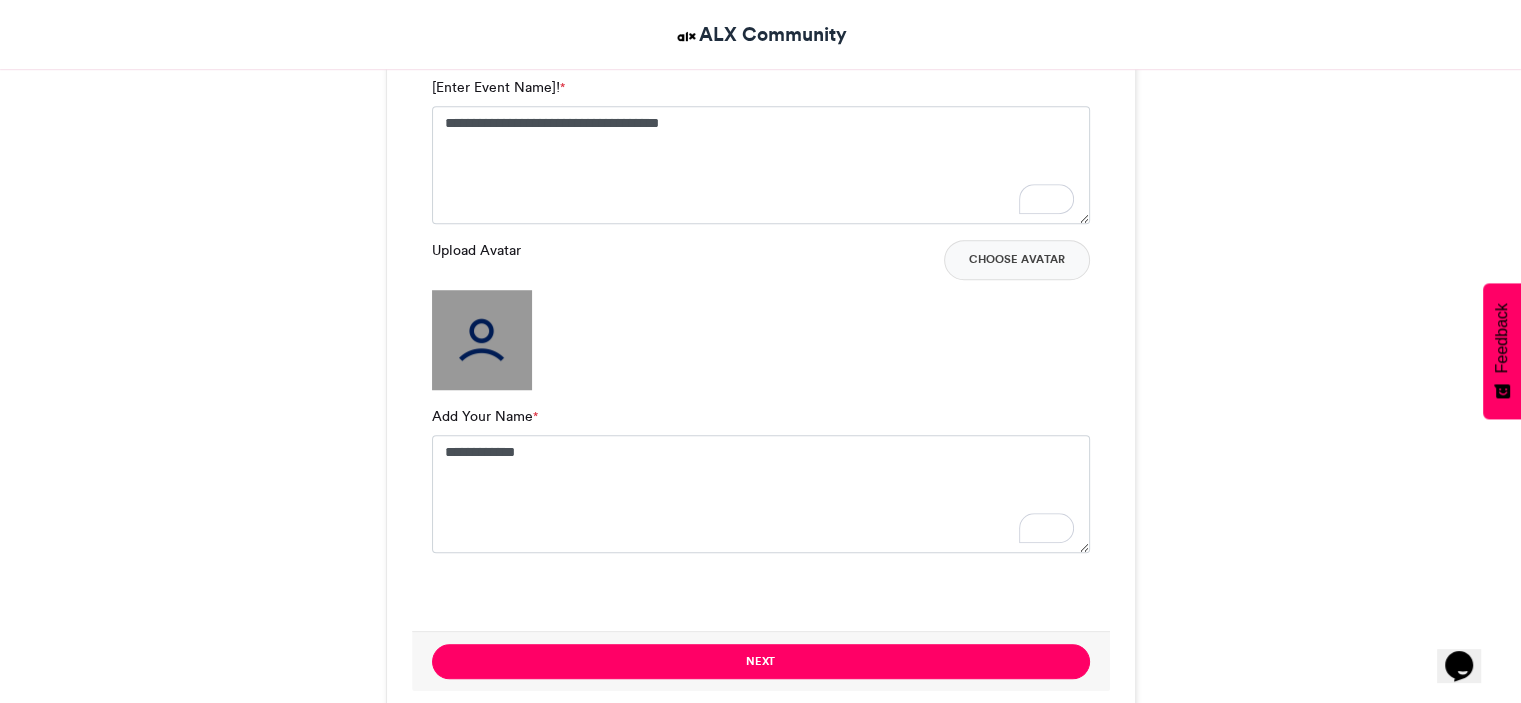 scroll, scrollTop: 1440, scrollLeft: 0, axis: vertical 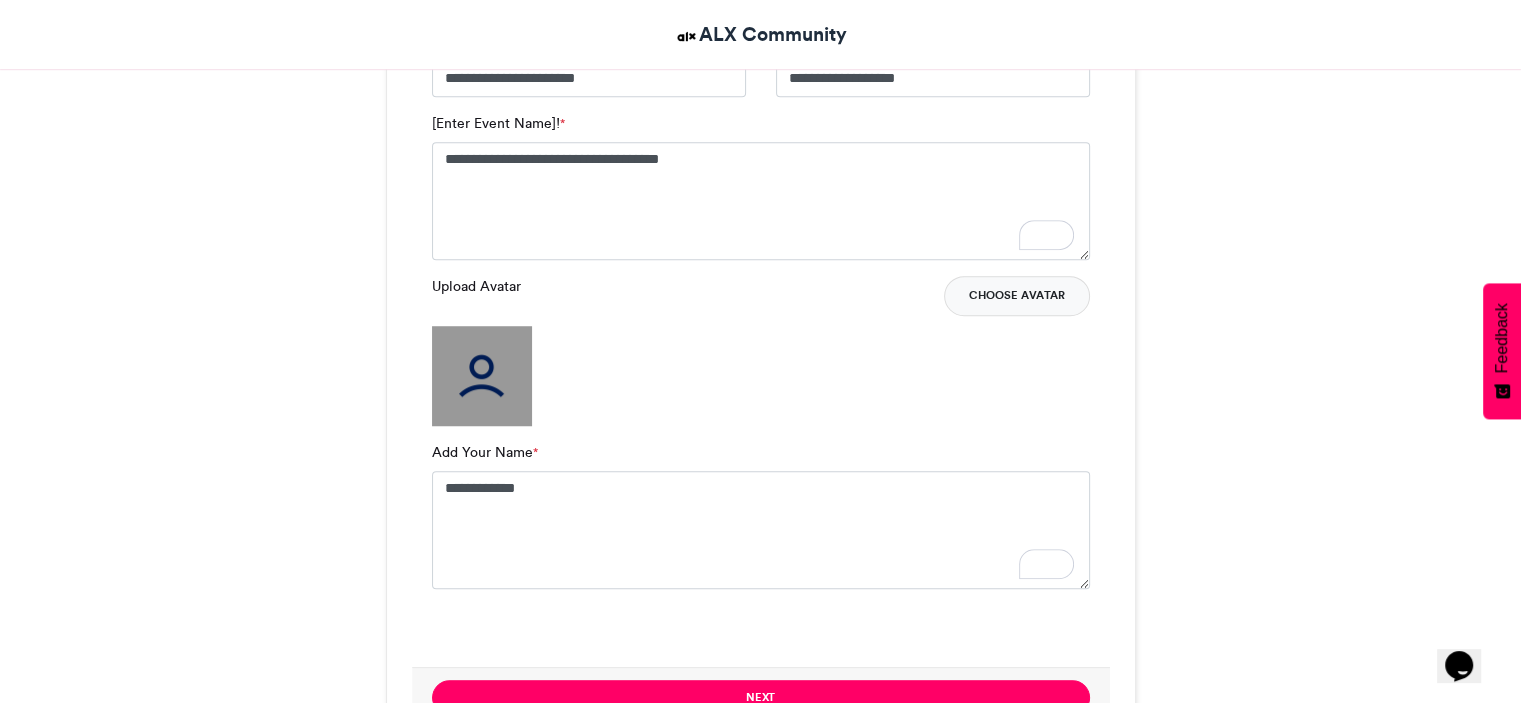 click on "Choose Avatar" at bounding box center (1017, 296) 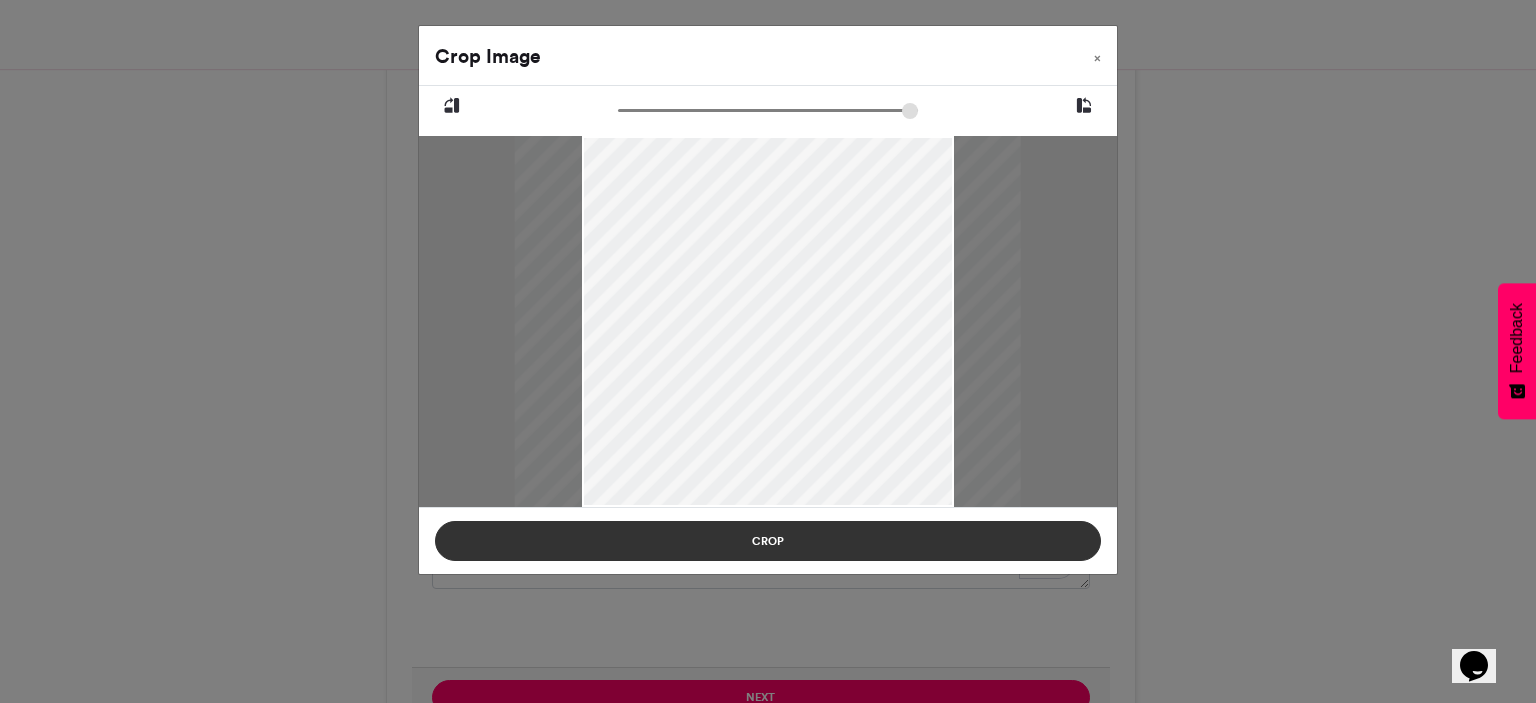 click on "Crop" at bounding box center (768, 541) 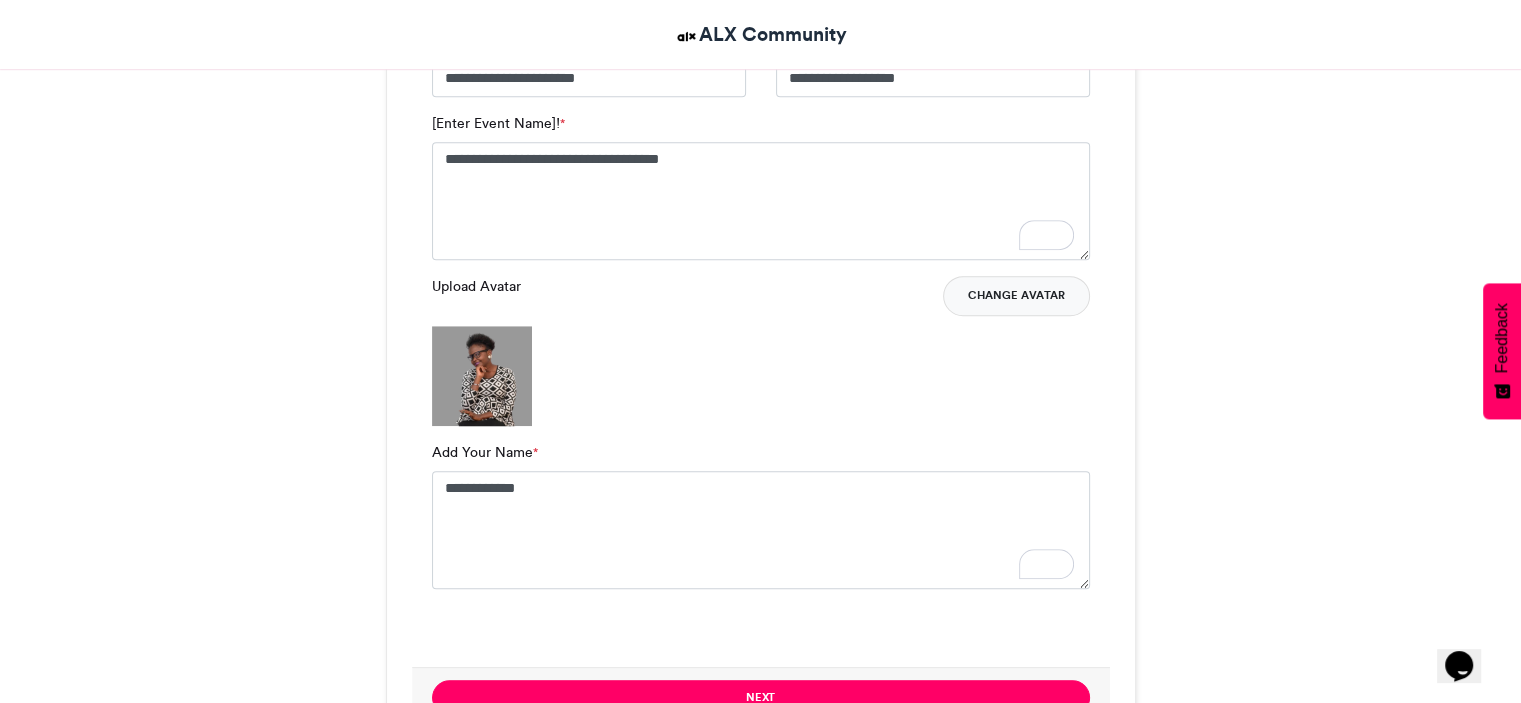 click on "Change Avatar" at bounding box center (1016, 296) 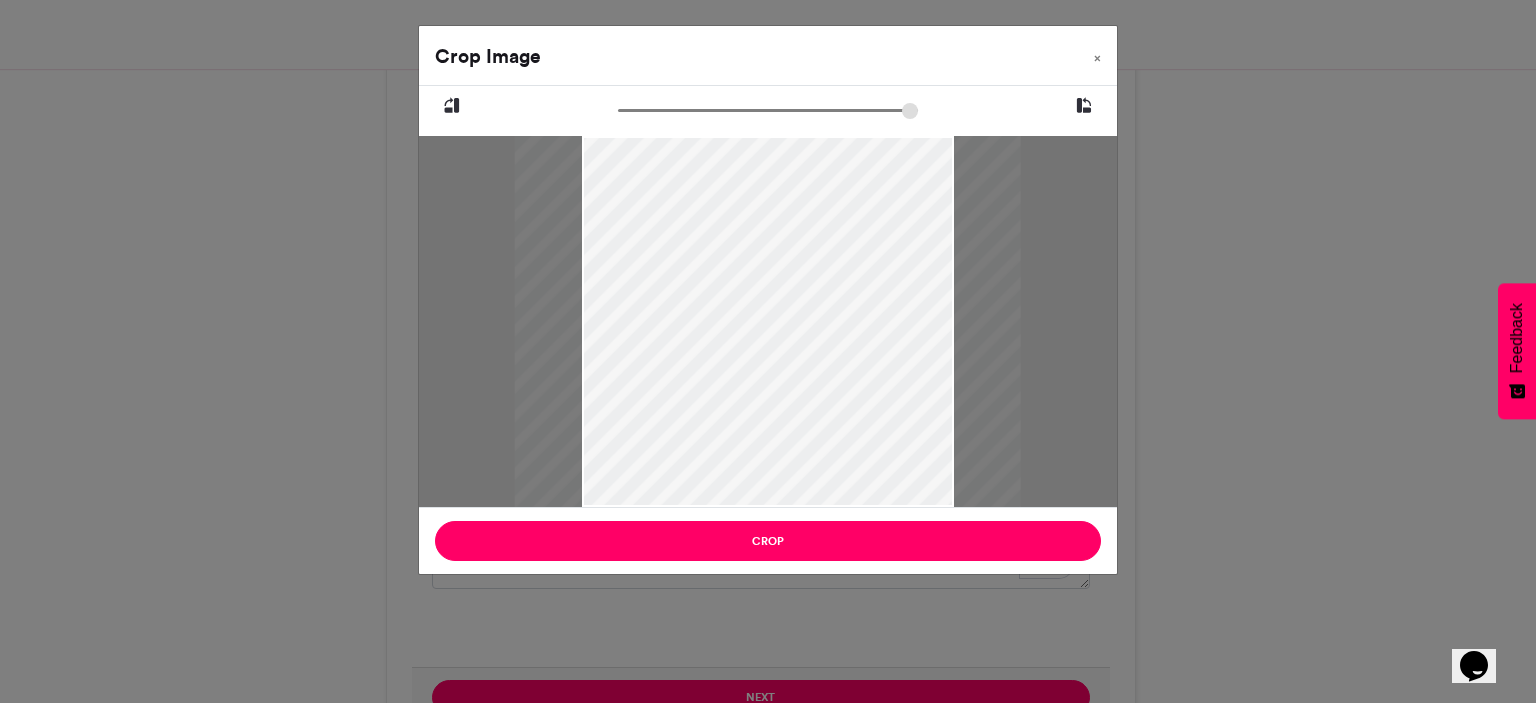 click at bounding box center [768, 321] 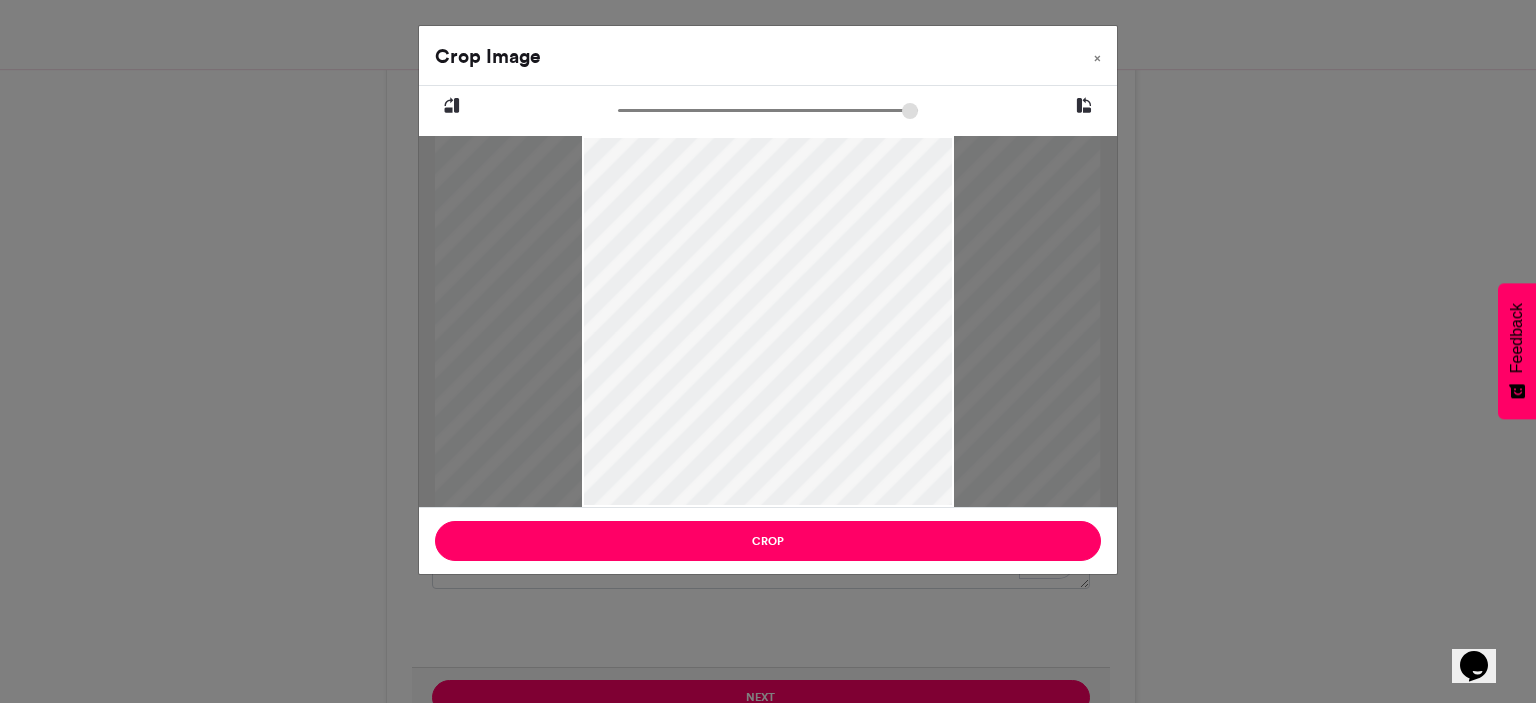 drag, startPoint x: 623, startPoint y: 108, endPoint x: 748, endPoint y: 109, distance: 125.004 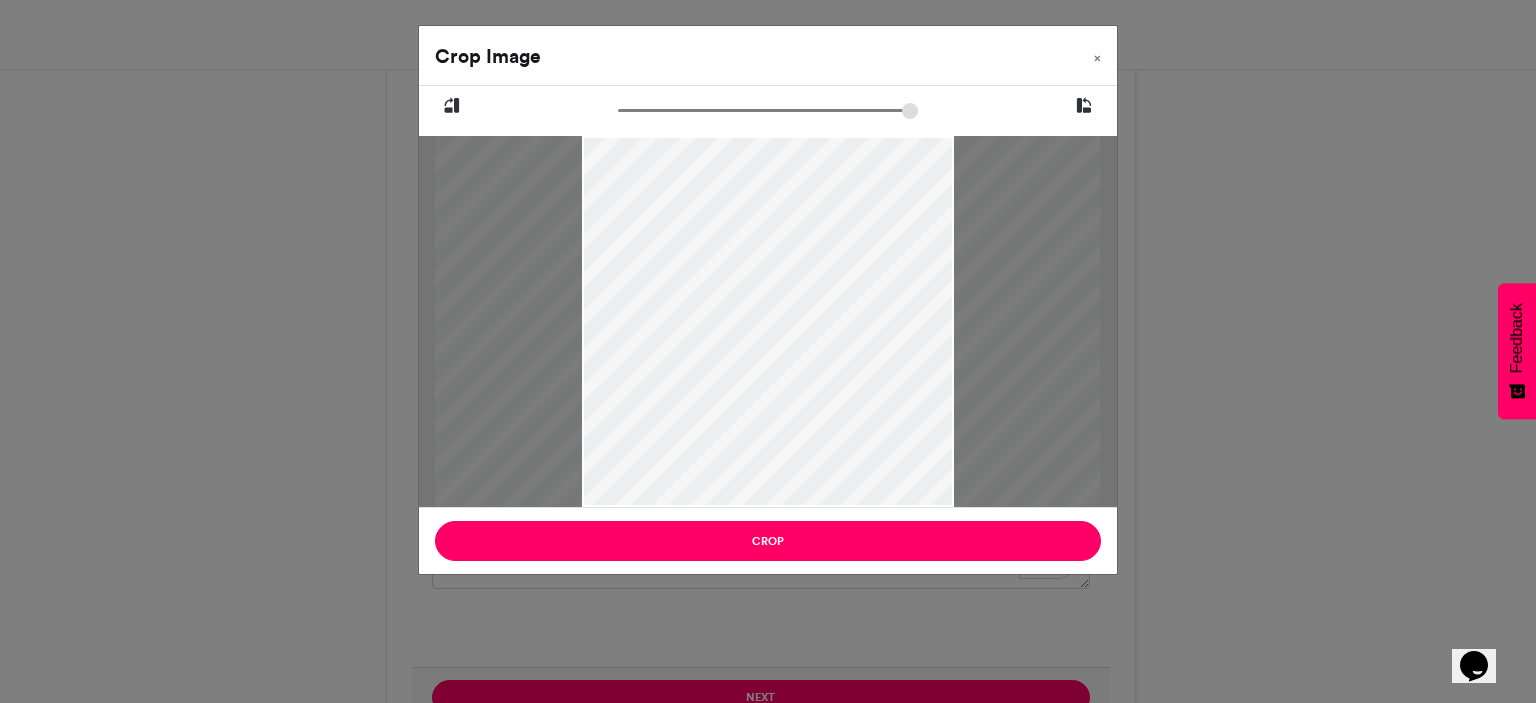 drag, startPoint x: 984, startPoint y: 246, endPoint x: 984, endPoint y: 327, distance: 81 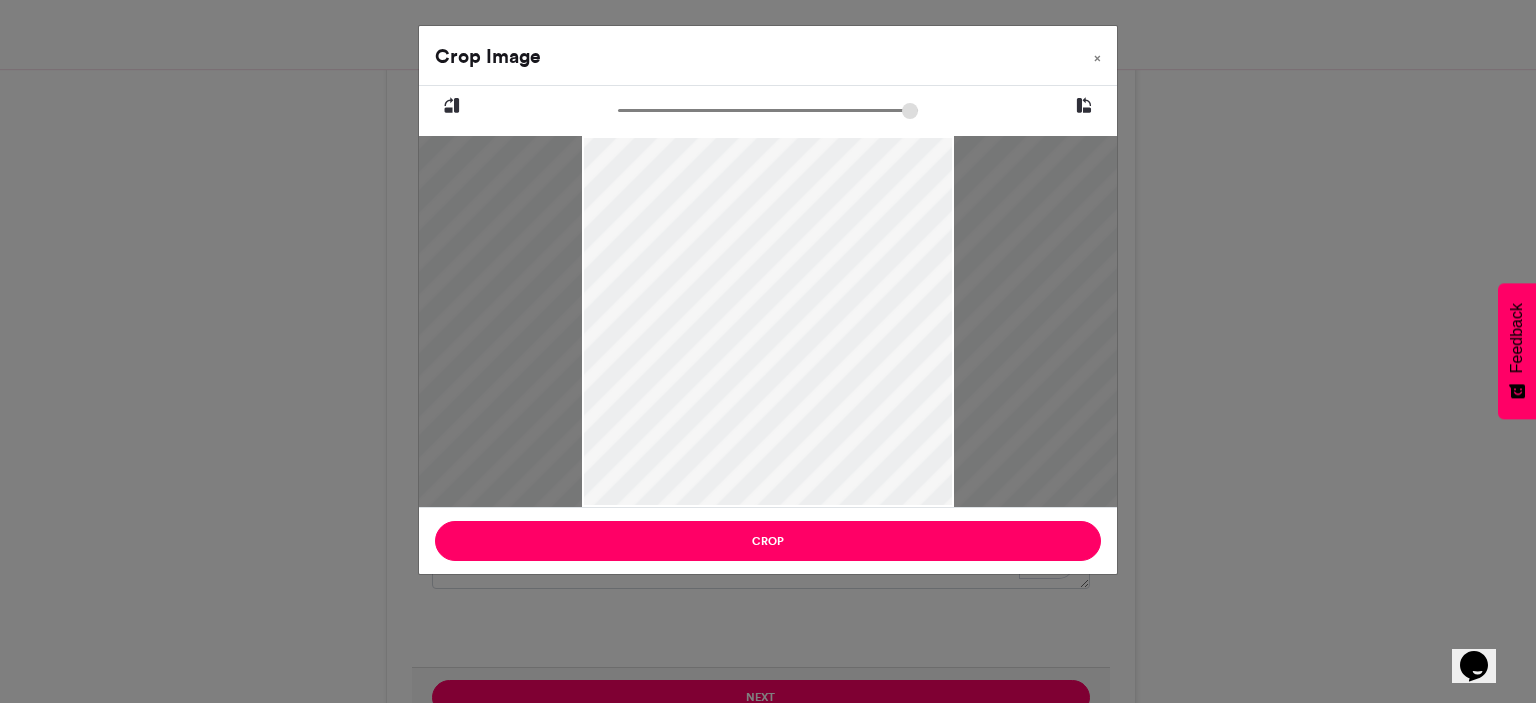drag, startPoint x: 749, startPoint y: 111, endPoint x: 793, endPoint y: 103, distance: 44.72136 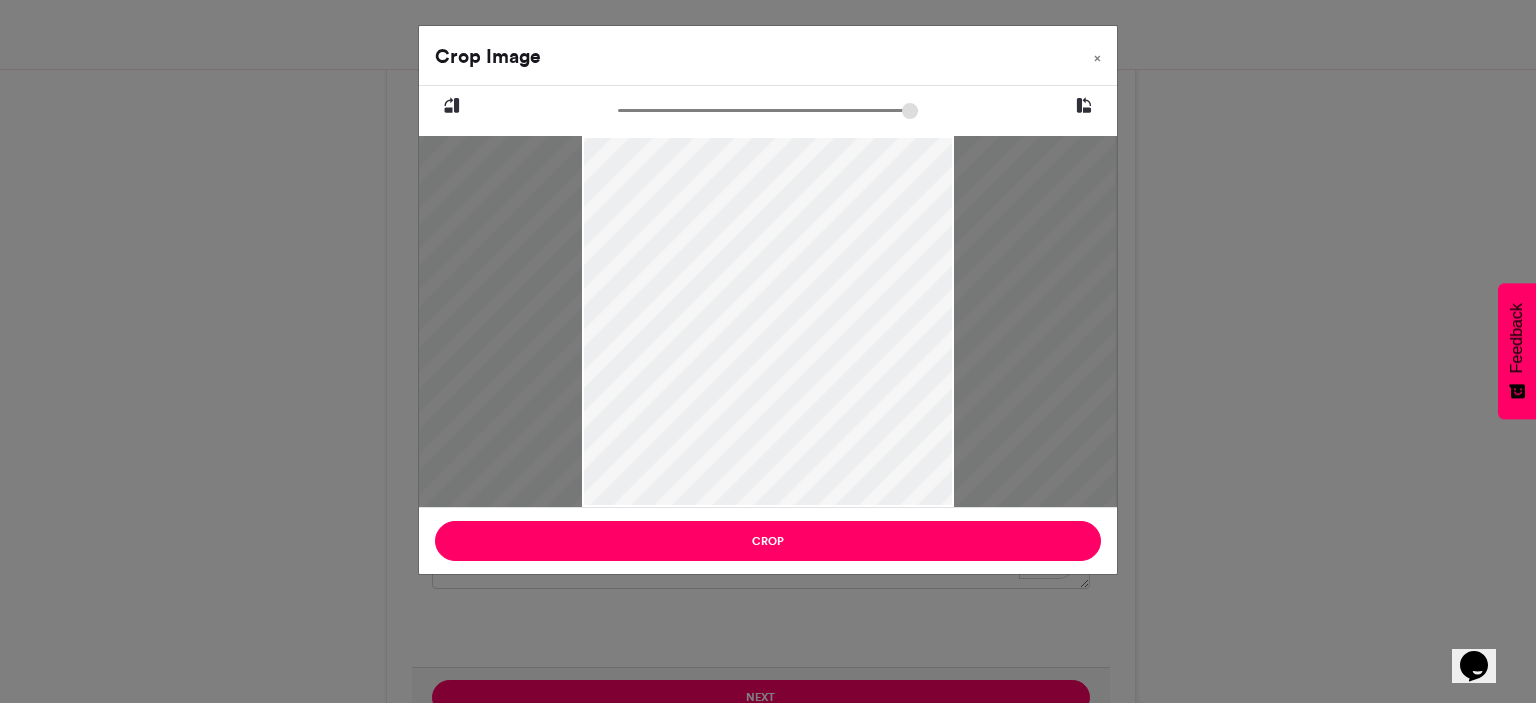 drag, startPoint x: 850, startPoint y: 261, endPoint x: 836, endPoint y: 271, distance: 17.20465 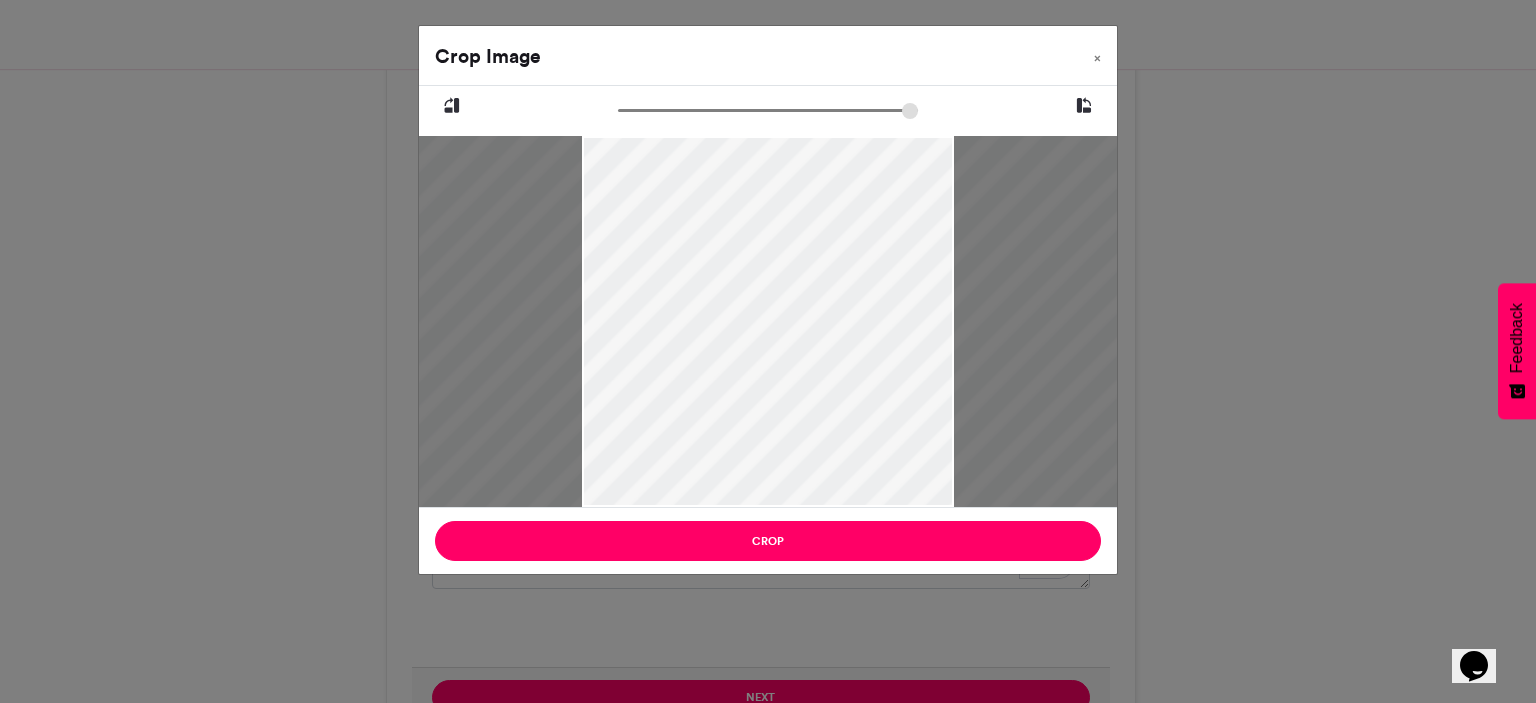drag, startPoint x: 793, startPoint y: 108, endPoint x: 807, endPoint y: 107, distance: 14.035668 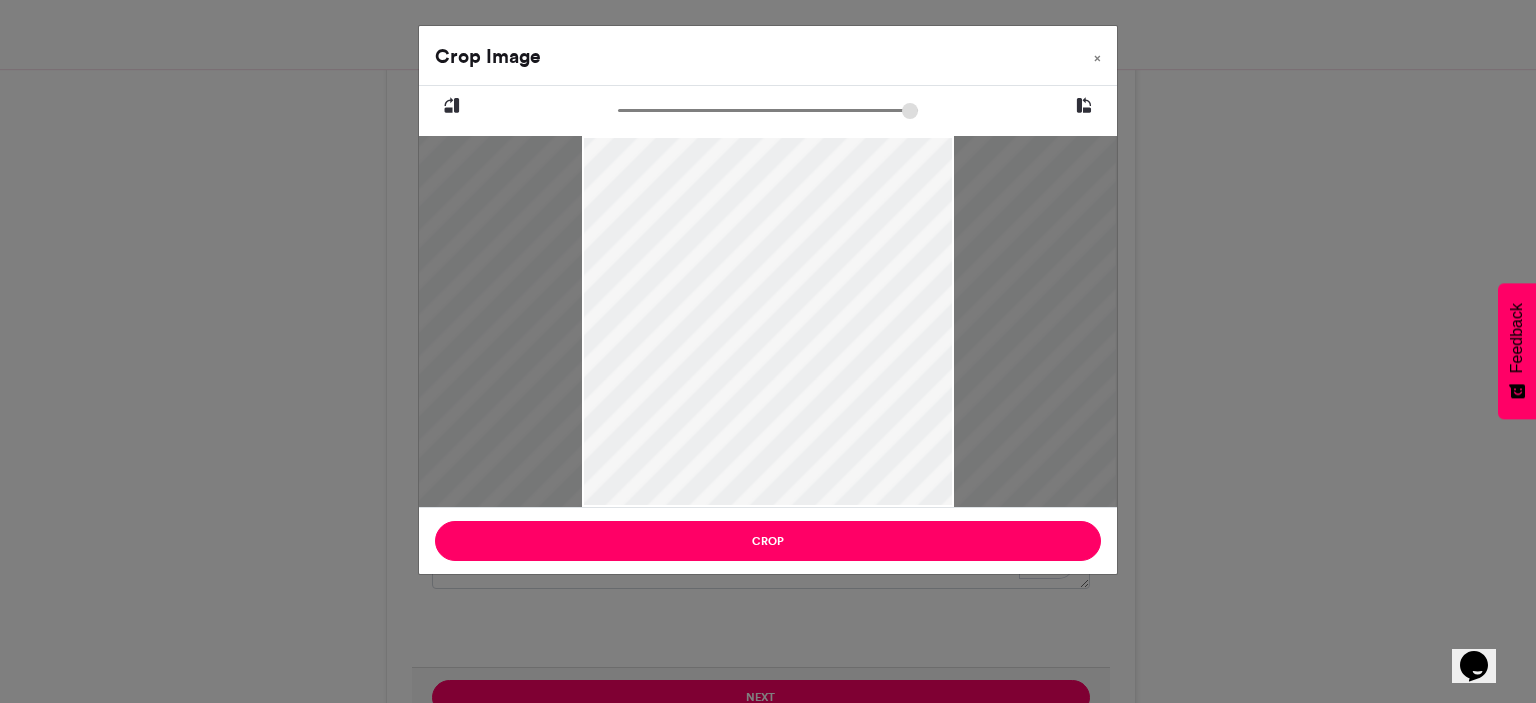 click at bounding box center (745, 397) 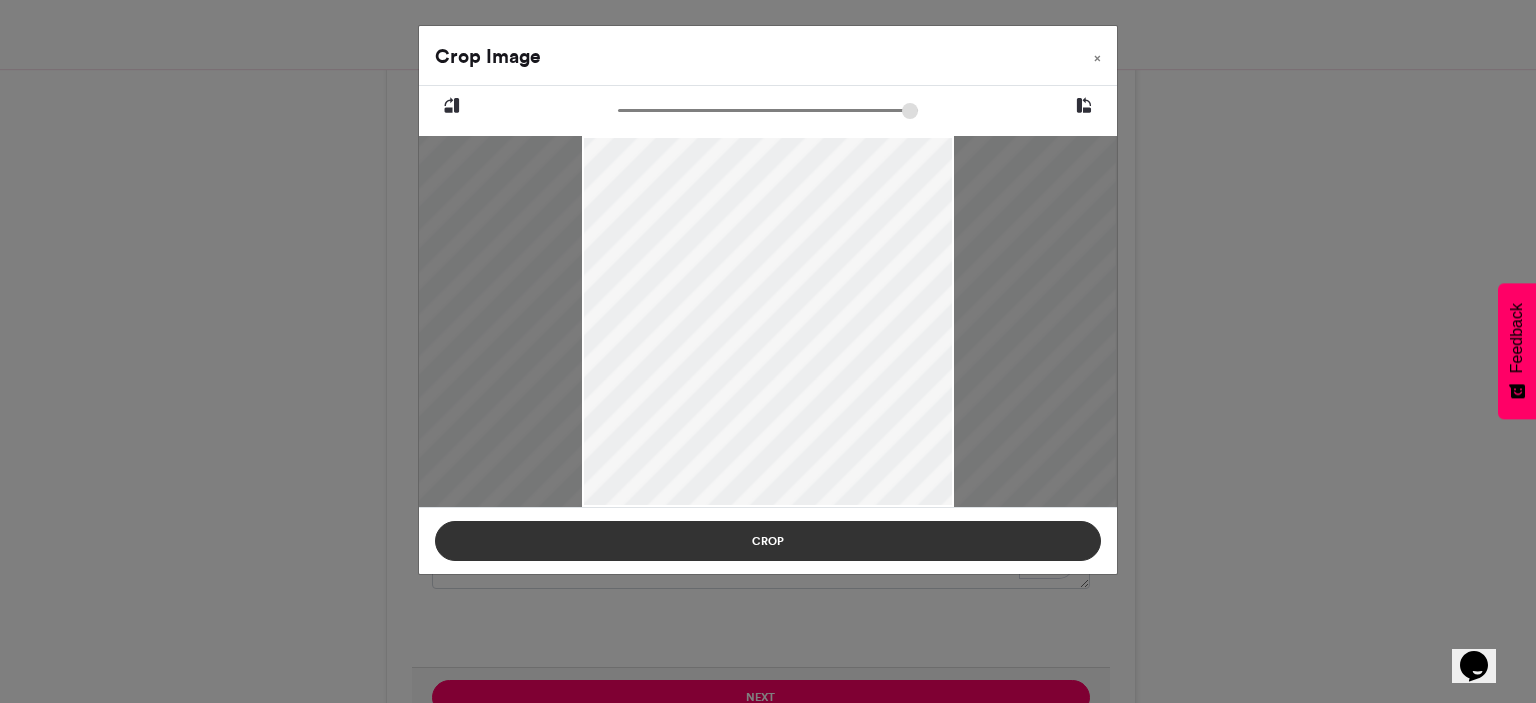 click on "Crop" at bounding box center [768, 541] 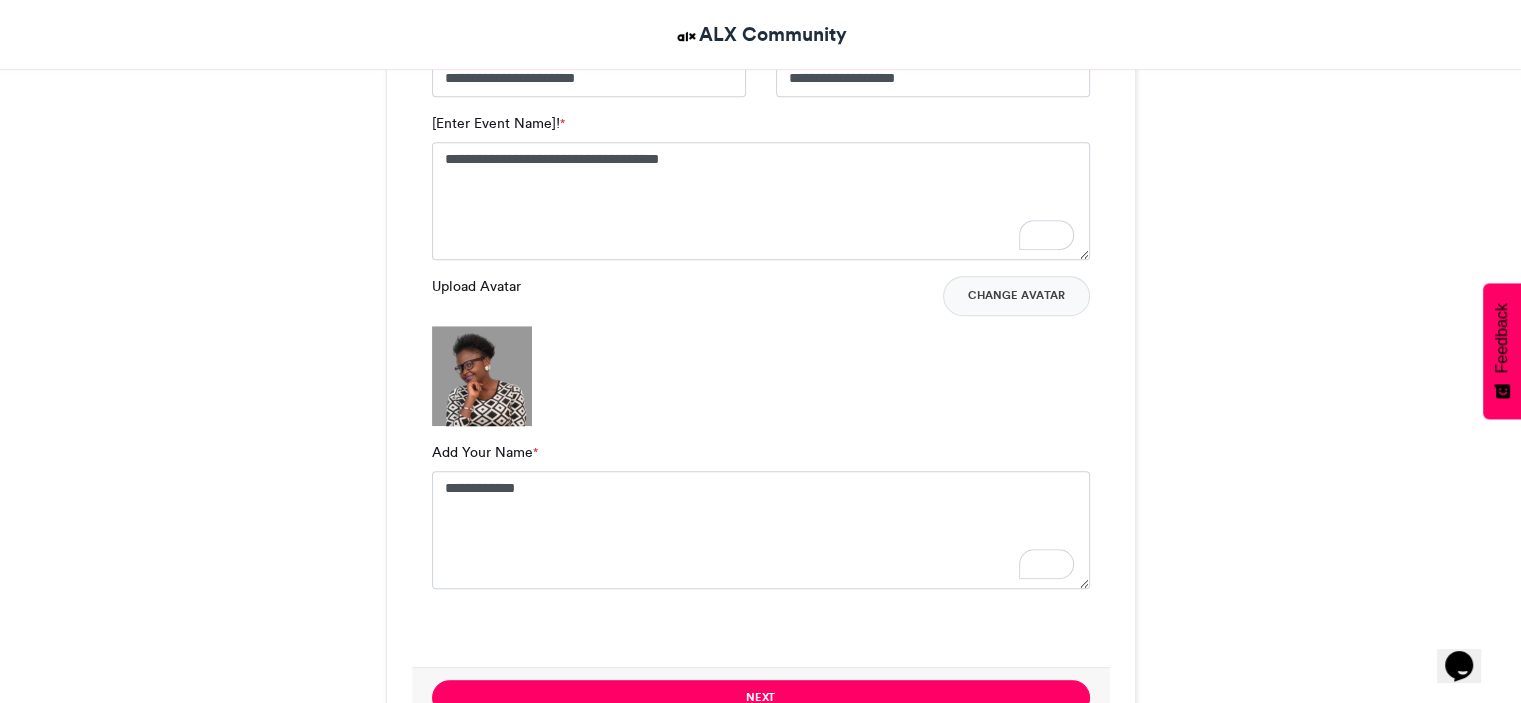 click on "Tambali #ALXLevelUp
ALX Community
09-04-2025
3575 Views 1558  Entries 329  Comments" at bounding box center (761, 787) 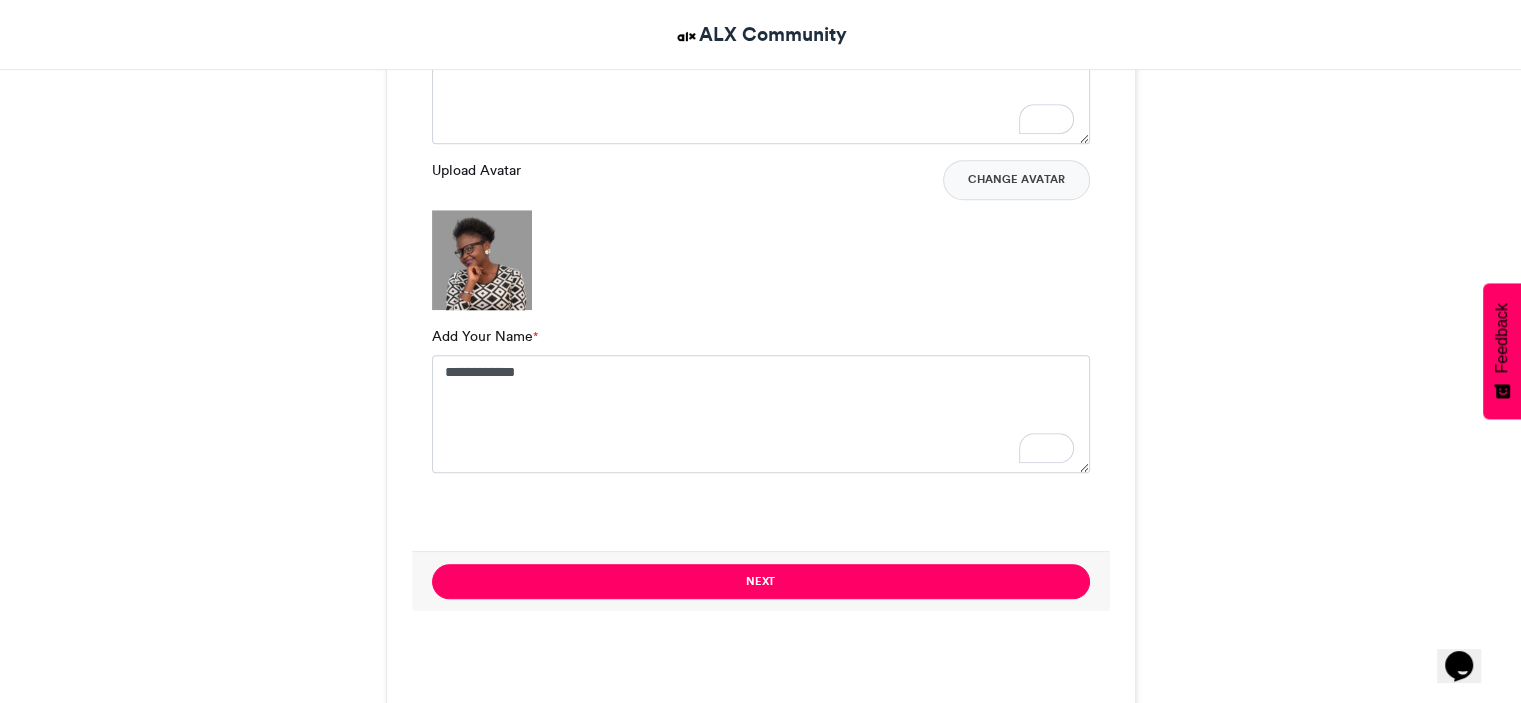 scroll, scrollTop: 1560, scrollLeft: 0, axis: vertical 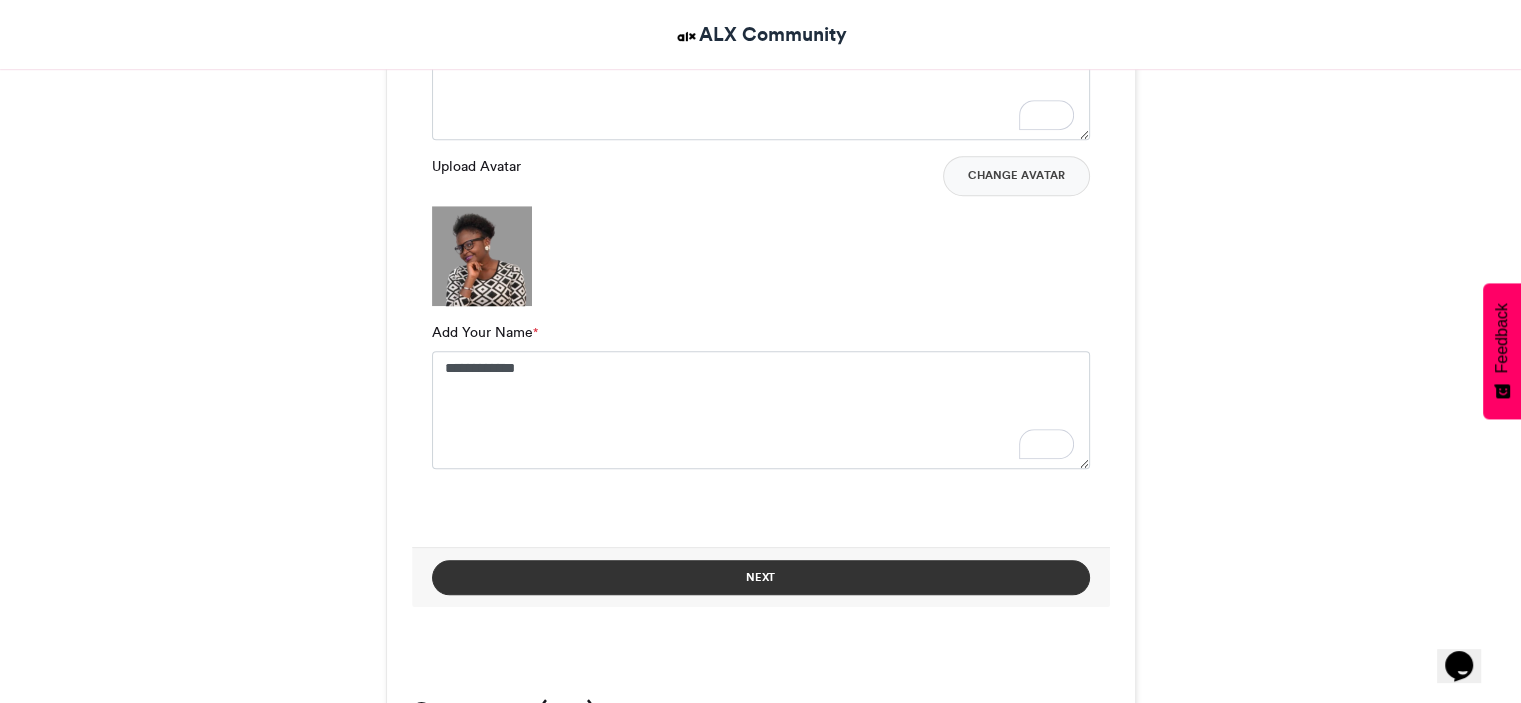 click on "Next" at bounding box center (761, 577) 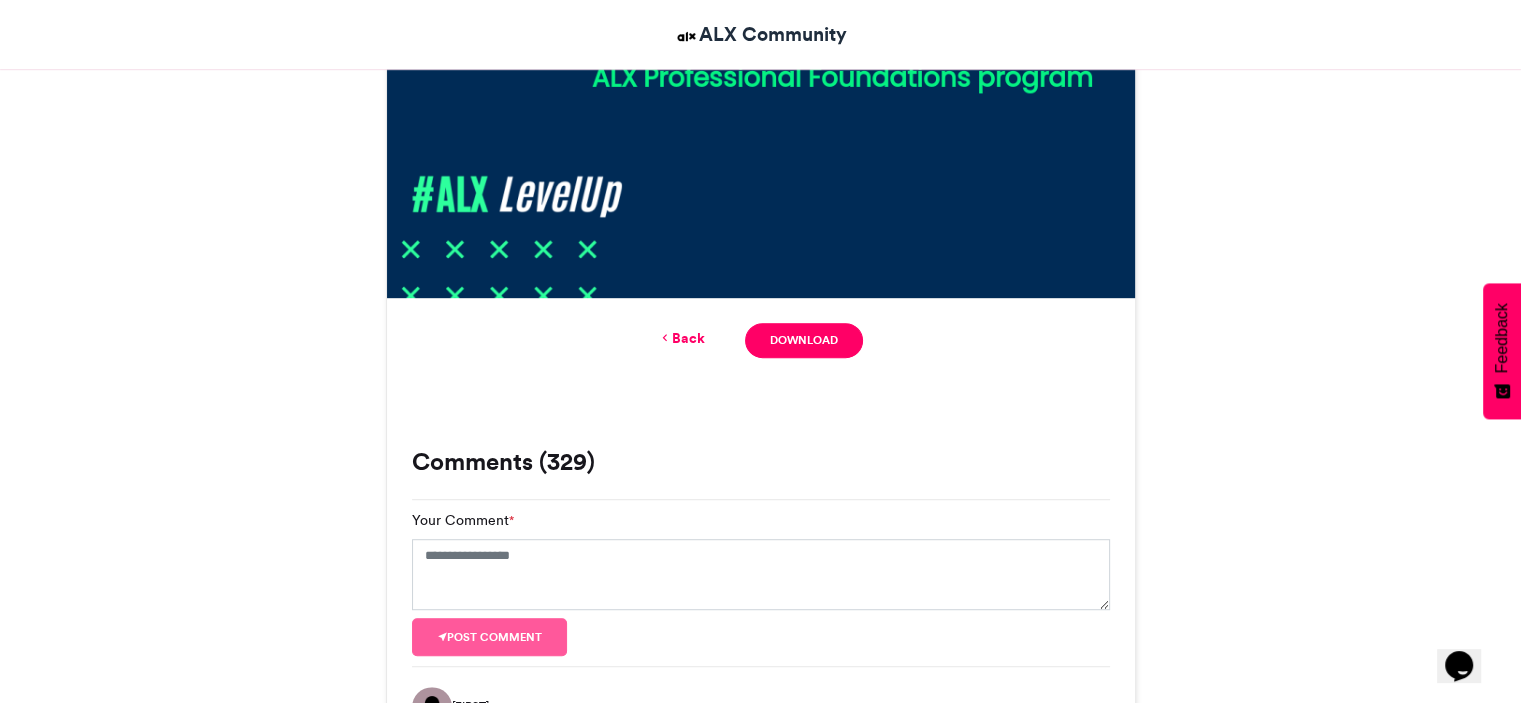 scroll, scrollTop: 1113, scrollLeft: 0, axis: vertical 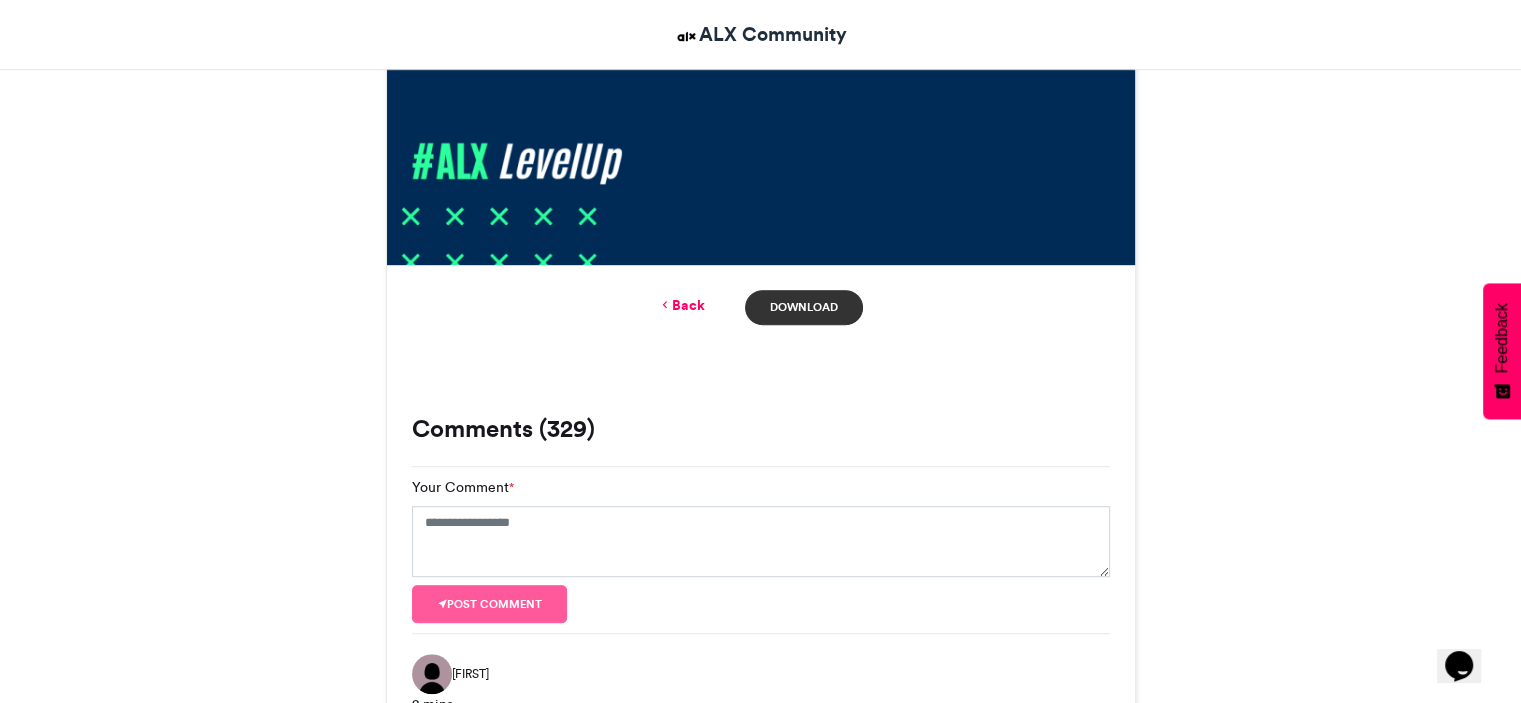 click on "Download" at bounding box center (803, 307) 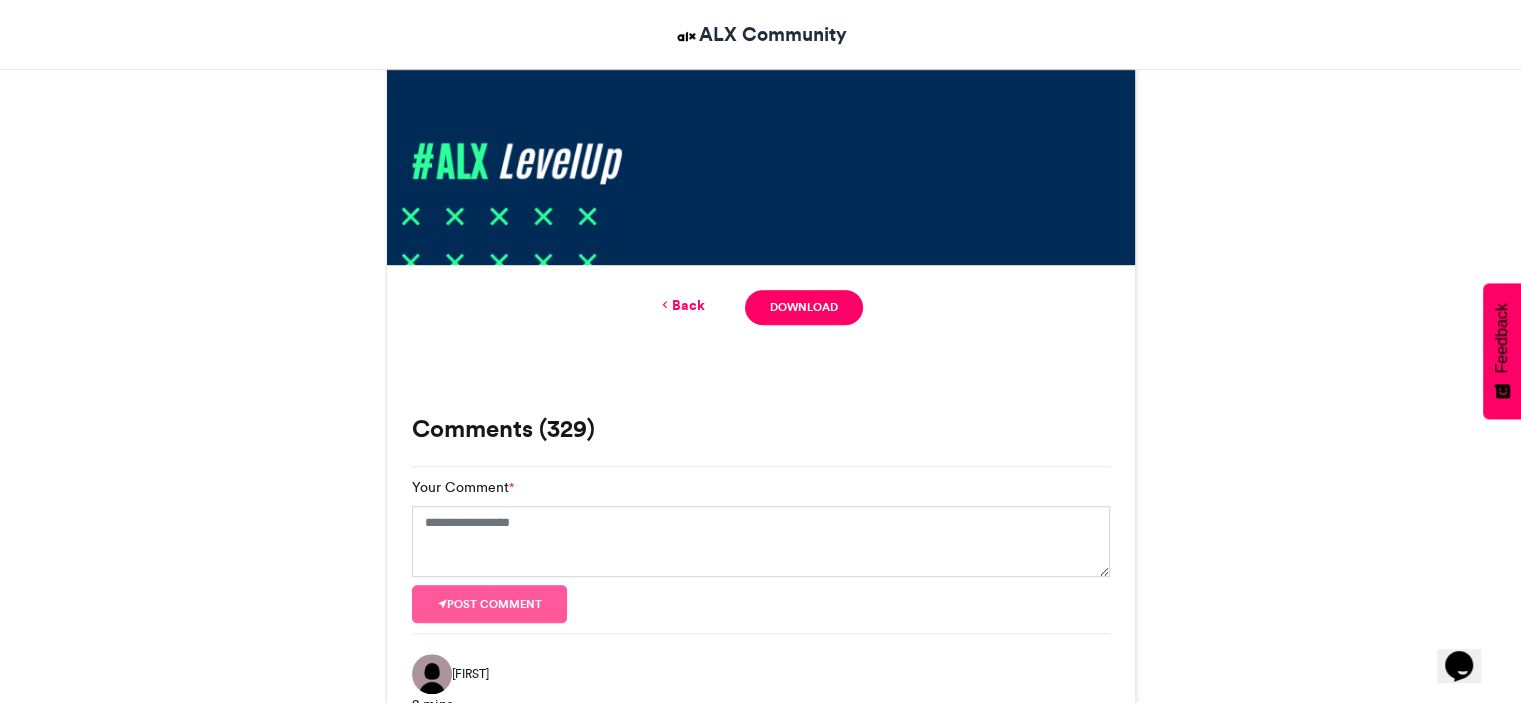 click on "Tambali #ALXLevelUp
ALX Community
09-04-2025
3575 Views 1558  Entries 329  Comments" at bounding box center [761, 749] 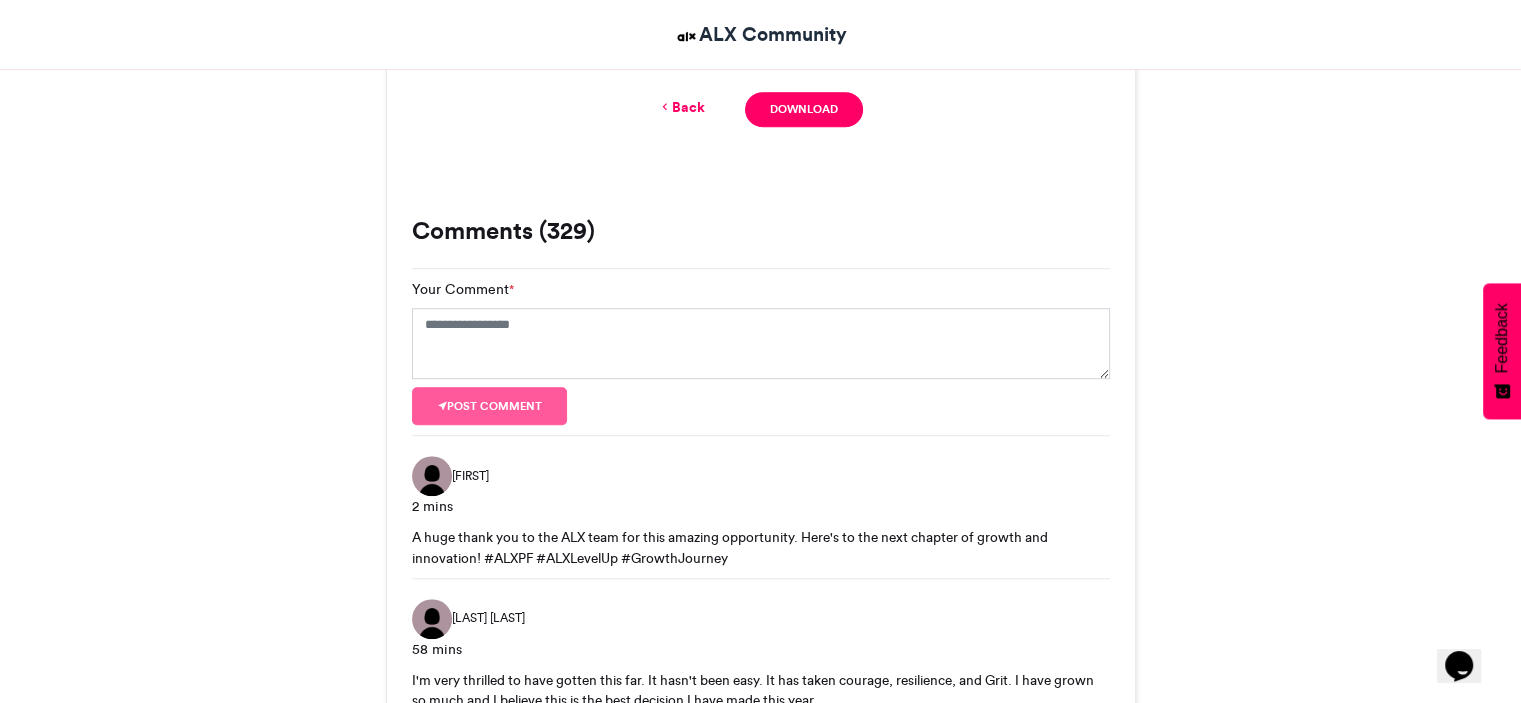 scroll, scrollTop: 1315, scrollLeft: 0, axis: vertical 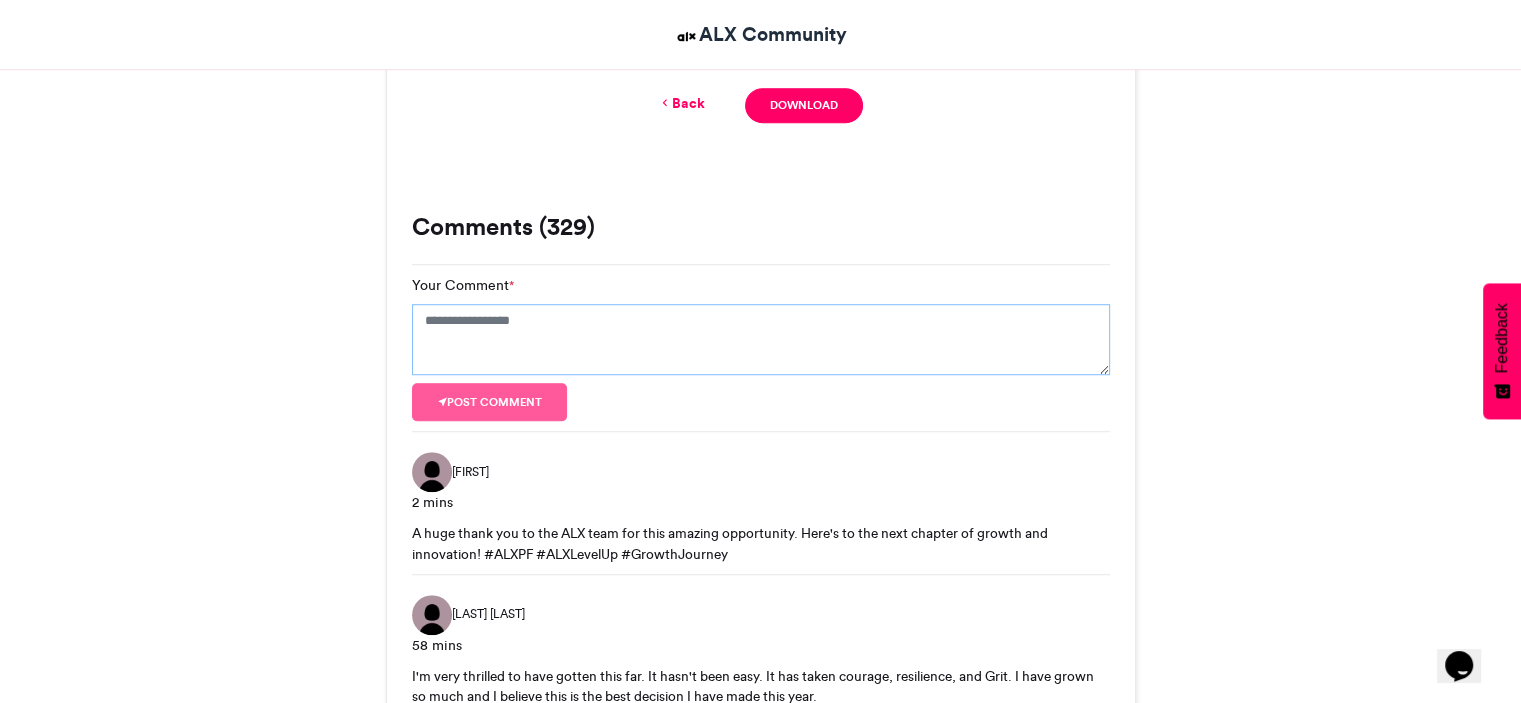 click on "Your Comment  *" at bounding box center [761, 340] 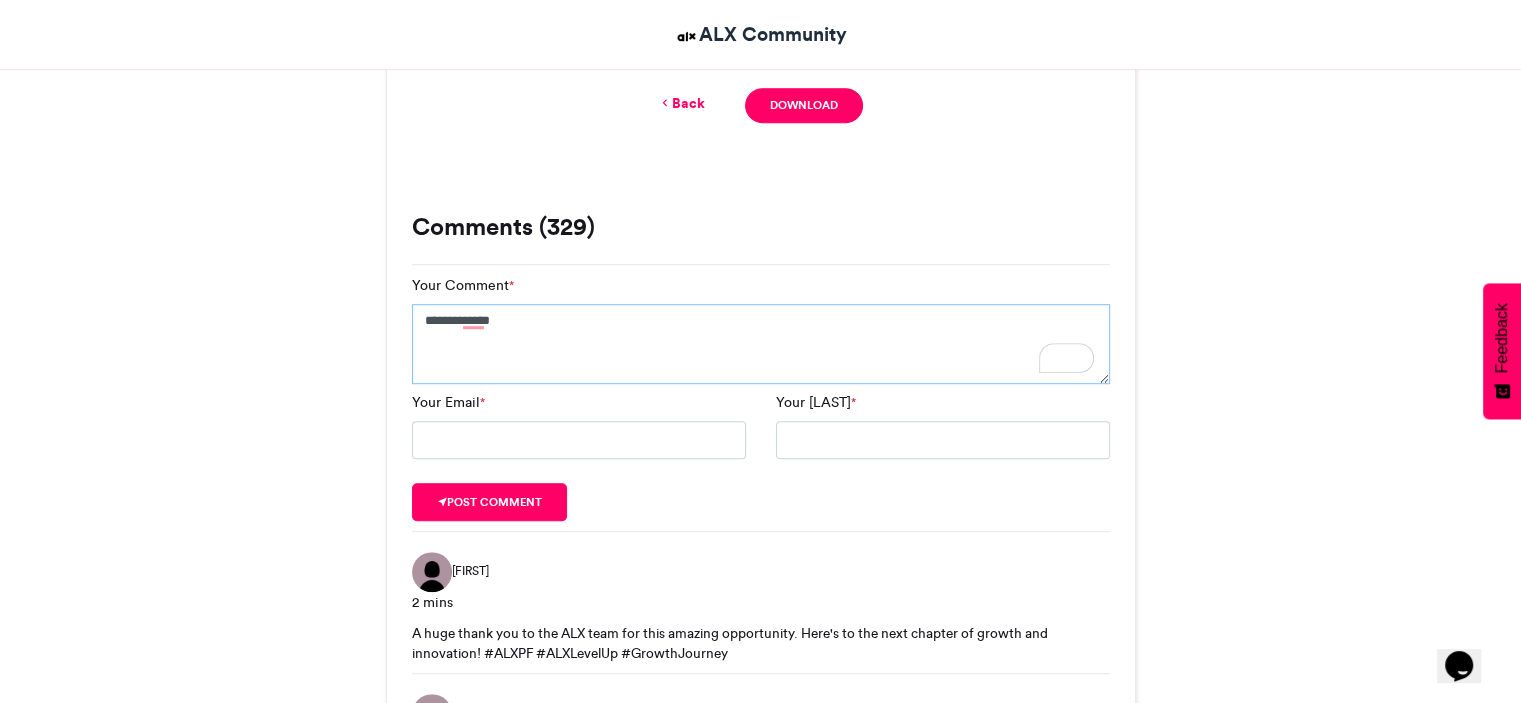 click on "**********" at bounding box center [761, 344] 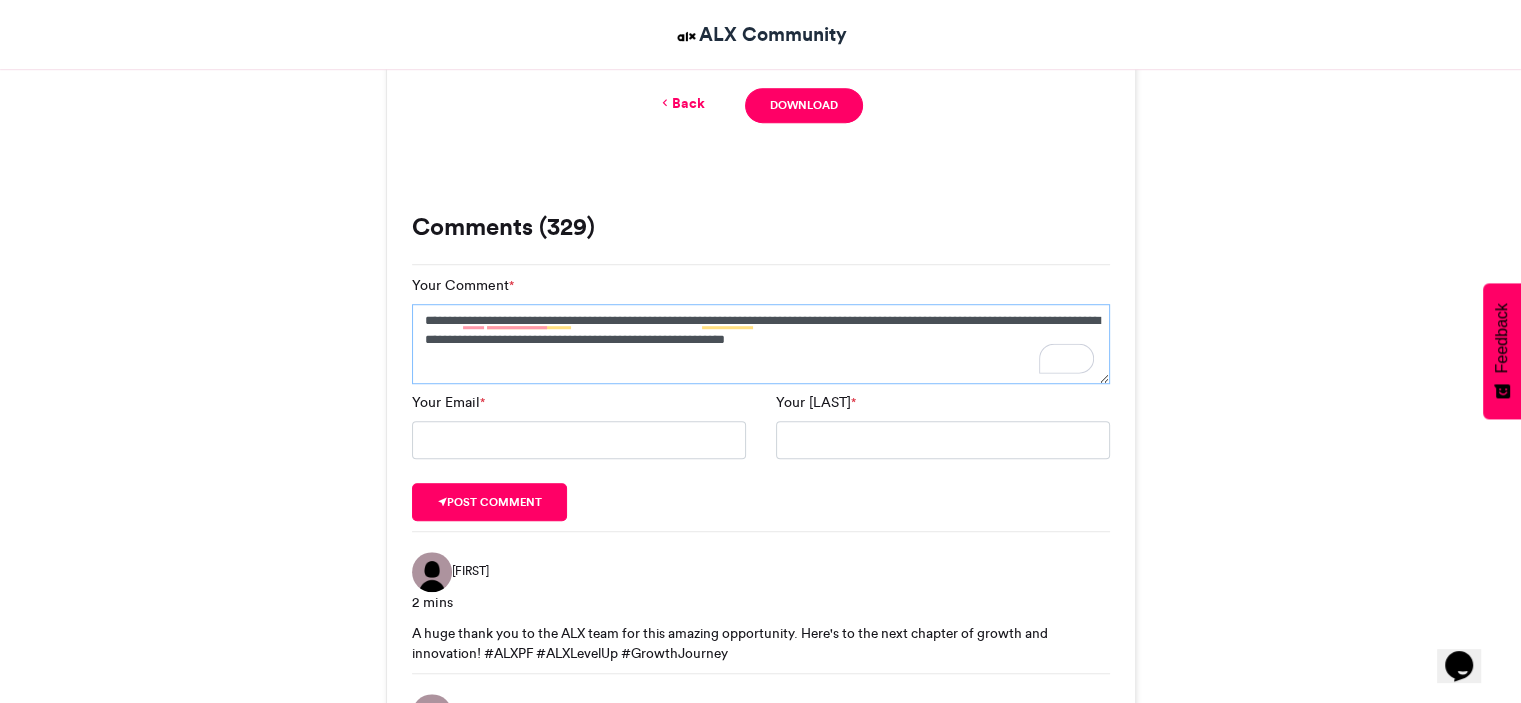 click on "**********" at bounding box center (761, 344) 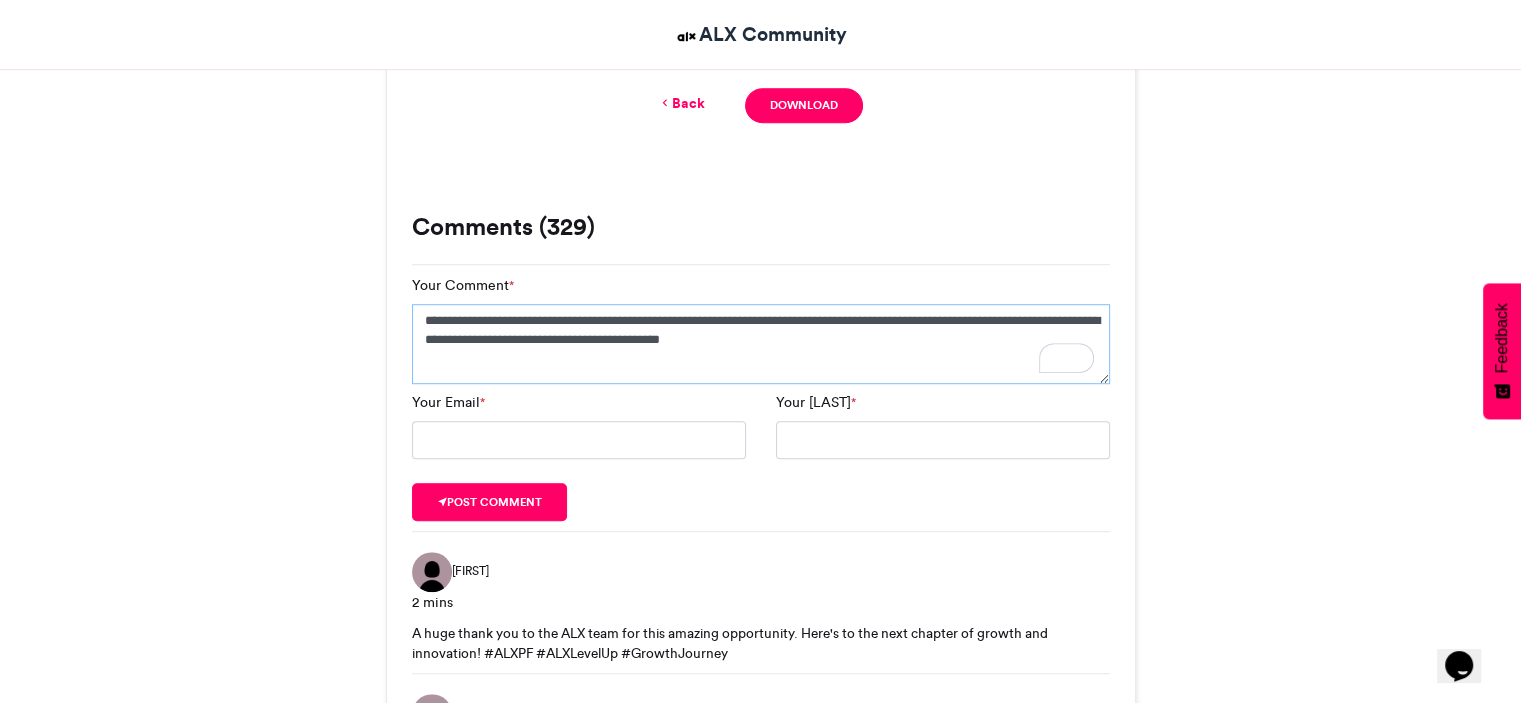click on "**********" at bounding box center [761, 344] 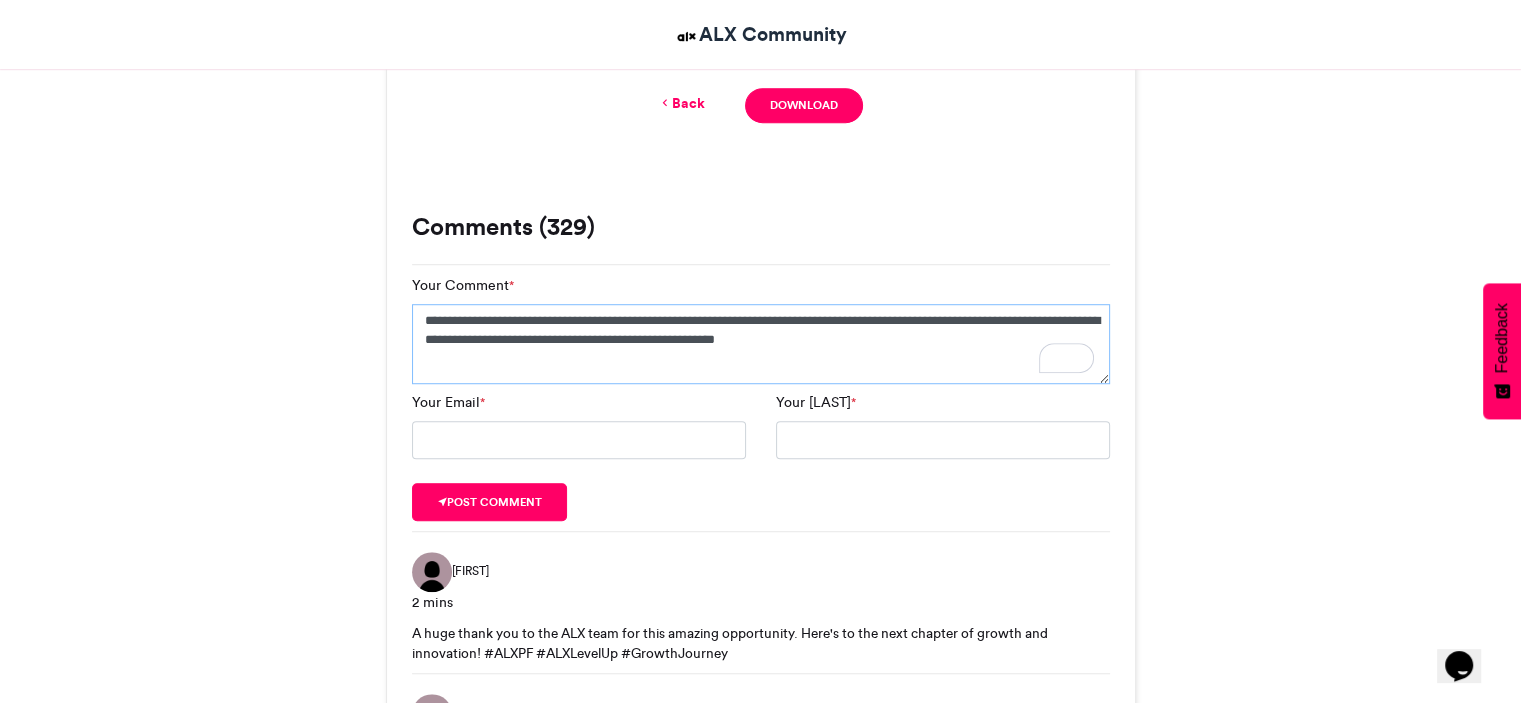 click on "**********" at bounding box center [761, 344] 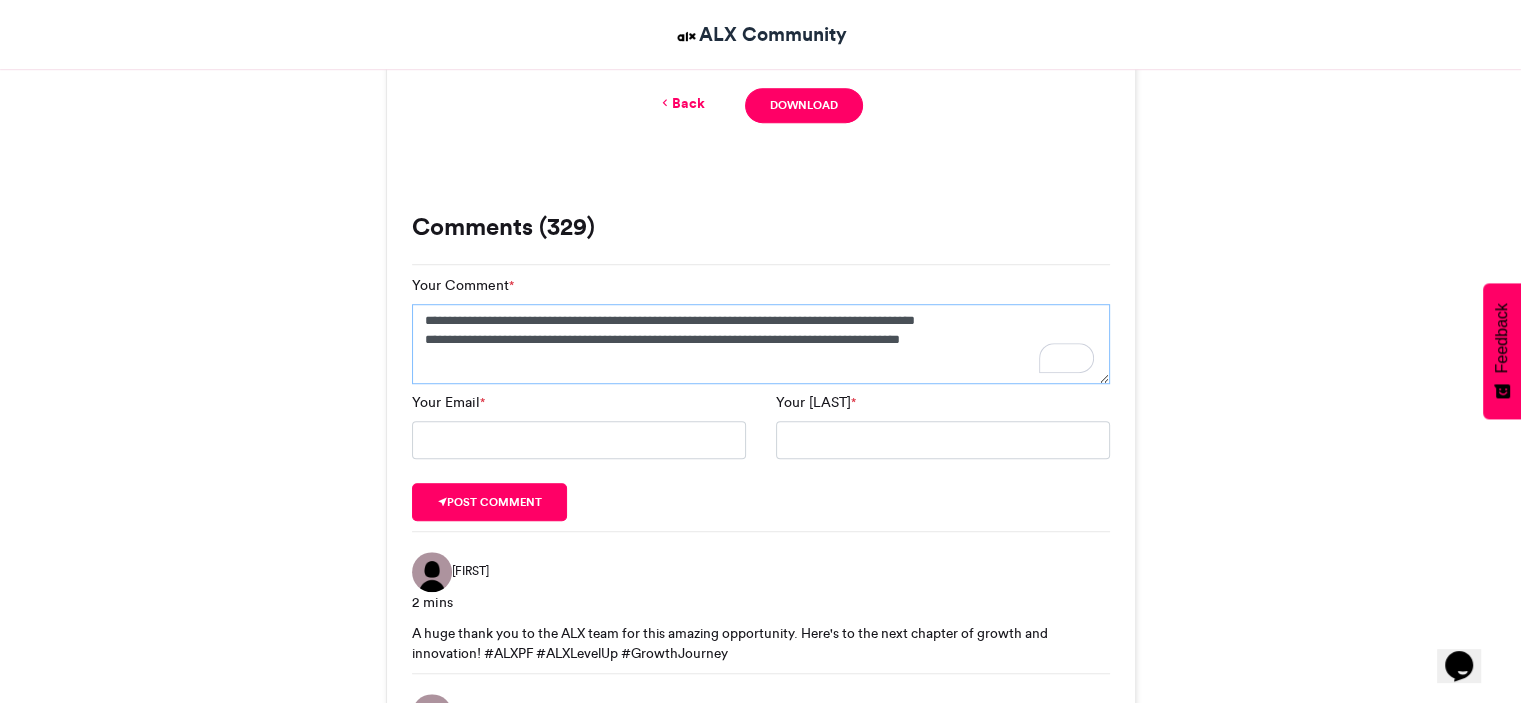 type on "**********" 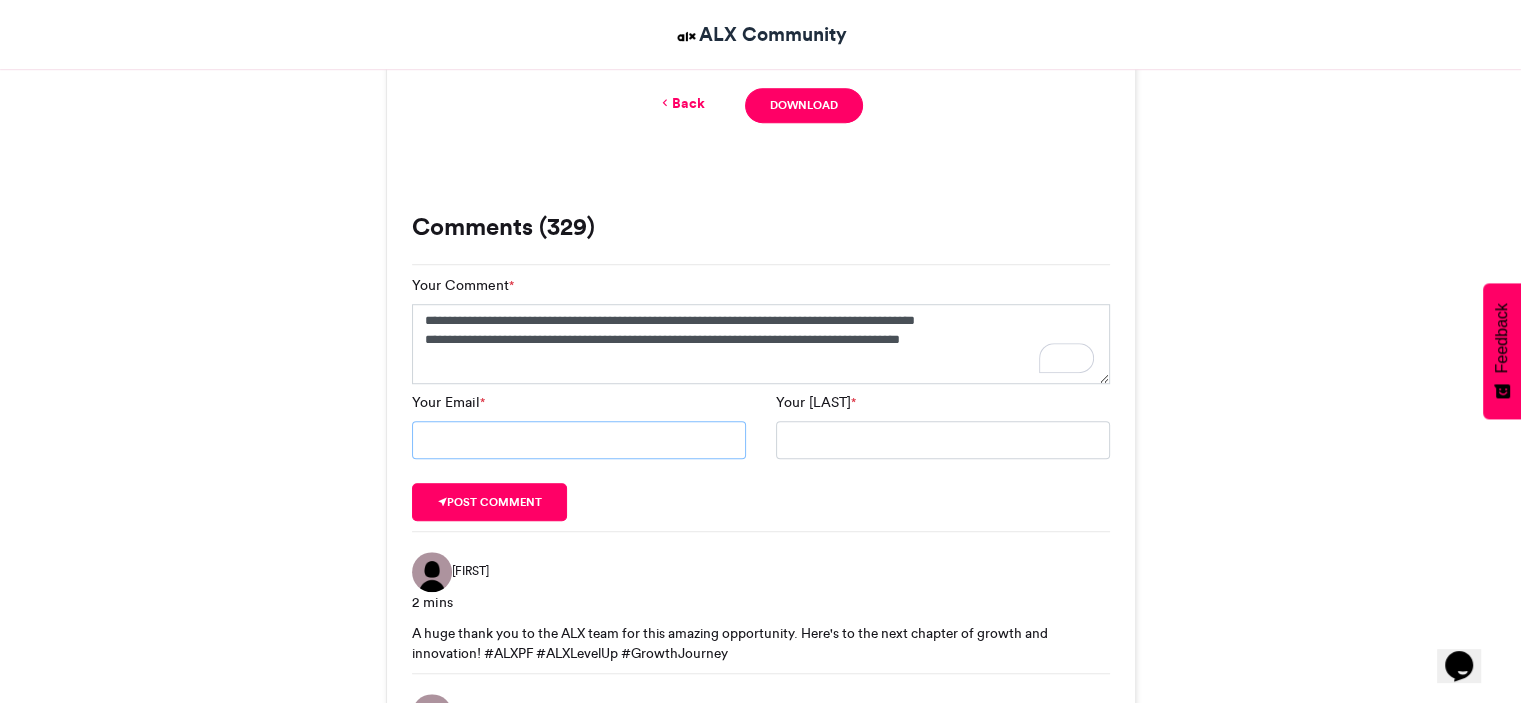 click on "Your Email  *" at bounding box center (579, 440) 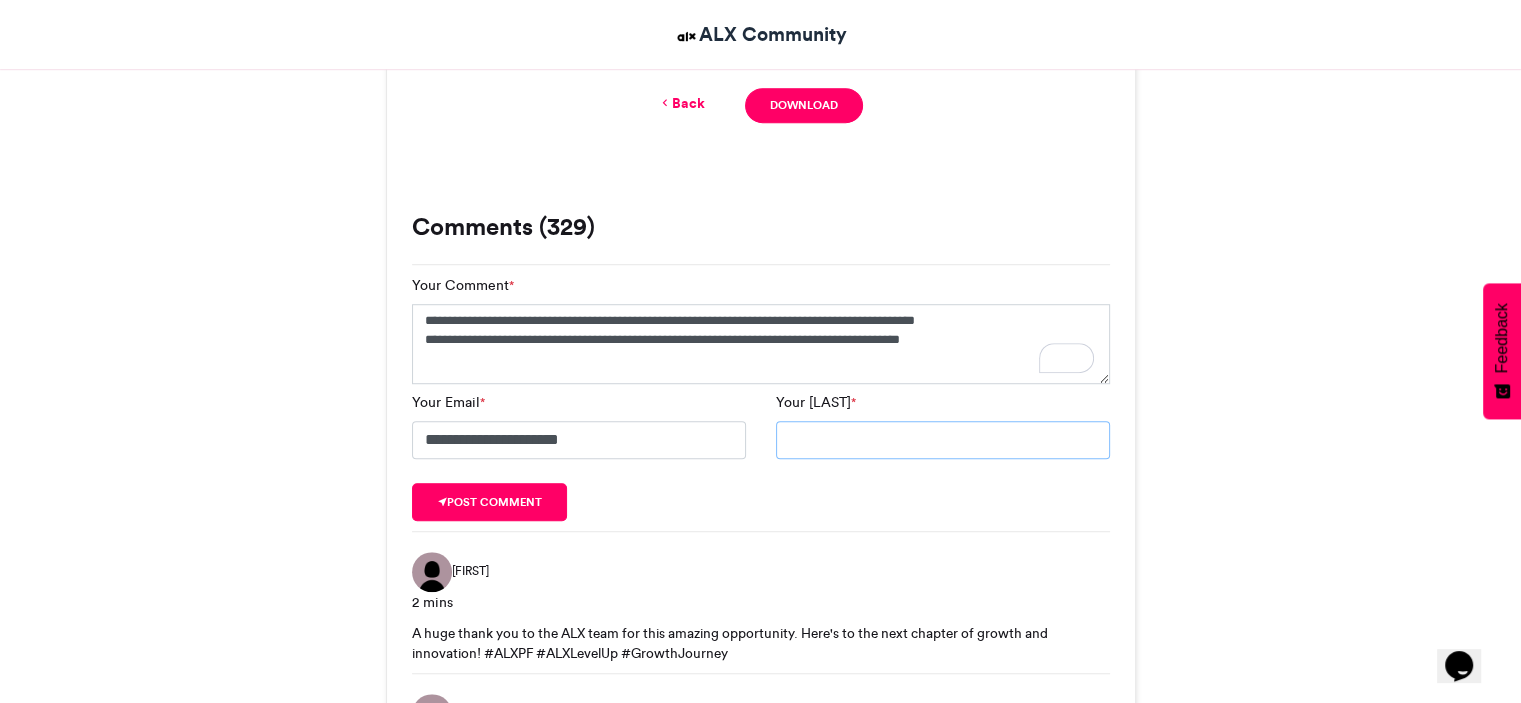 type on "**********" 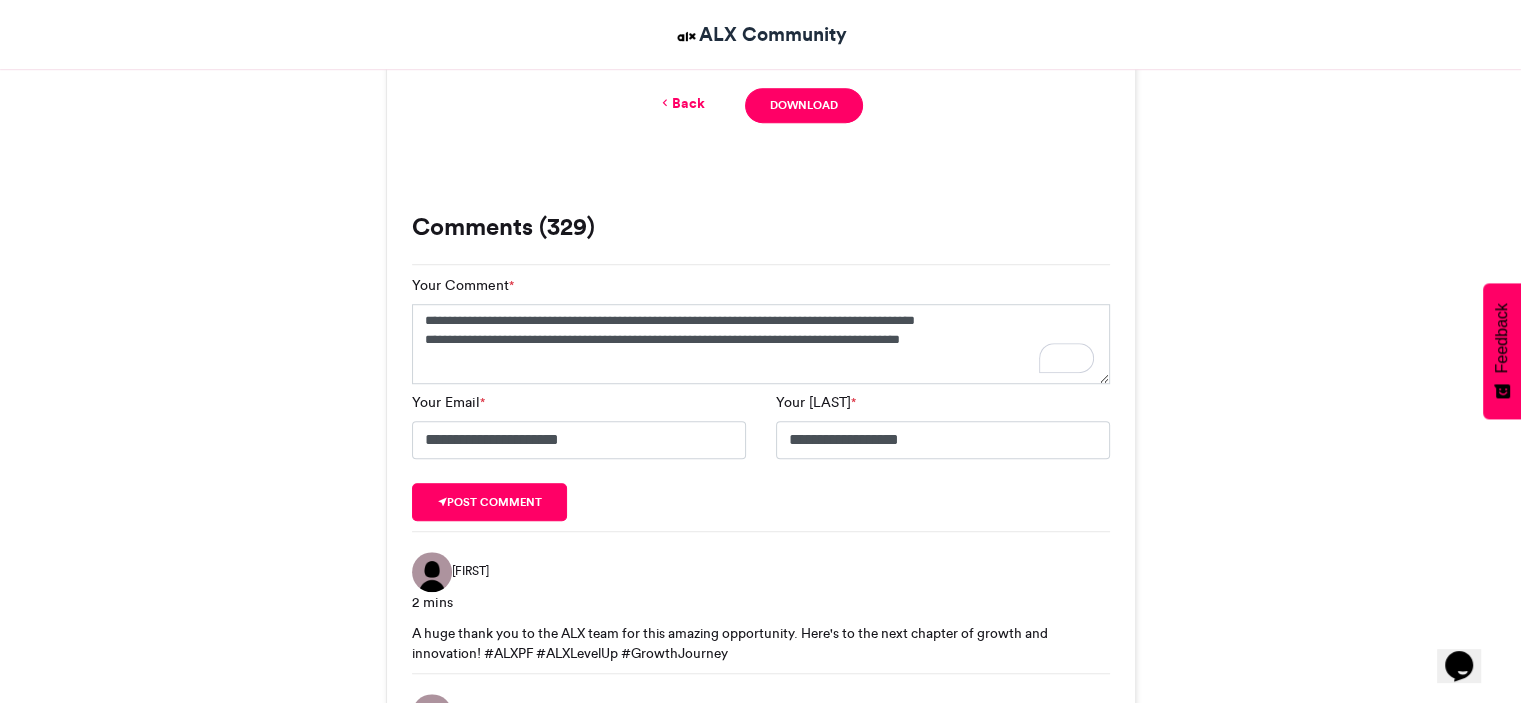 click on "**********" at bounding box center [761, 398] 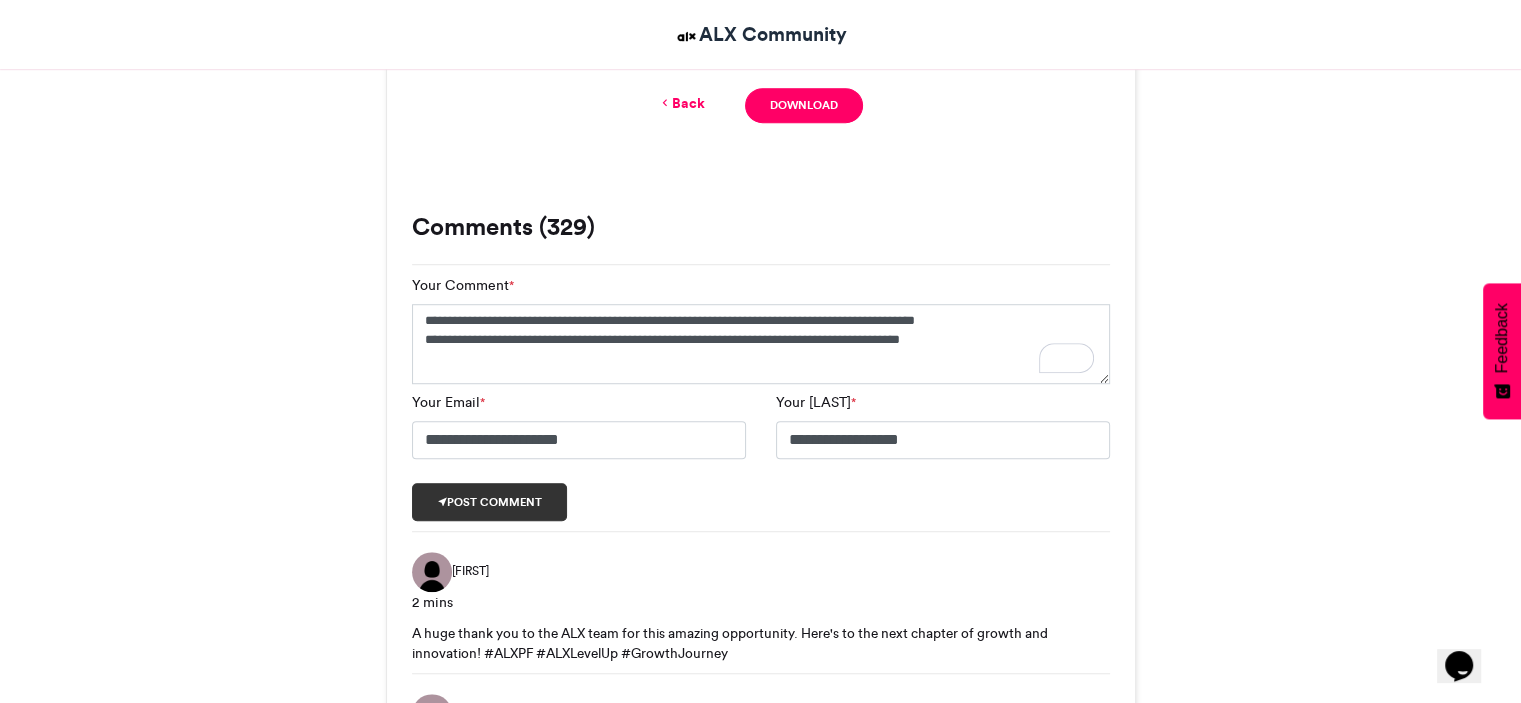 click on "Post comment" at bounding box center [490, 502] 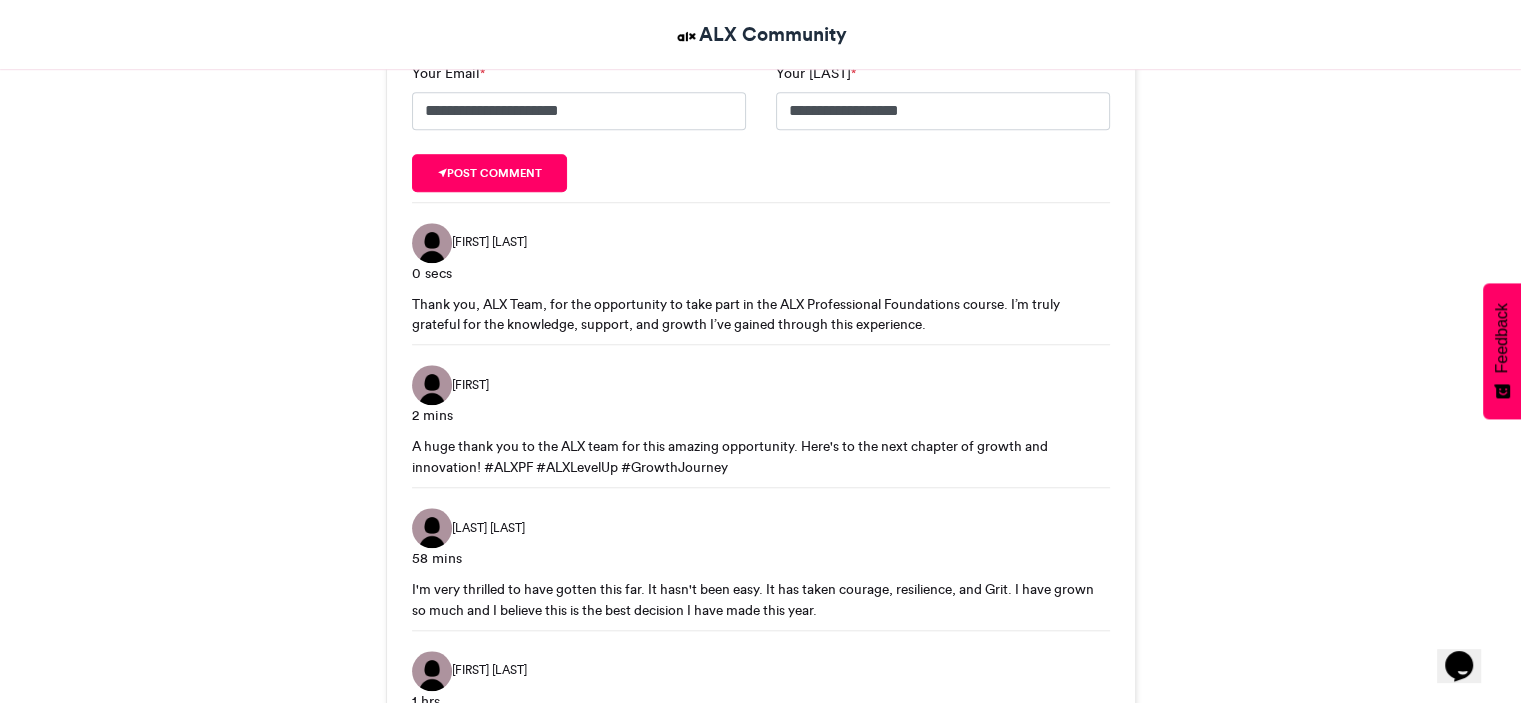 scroll, scrollTop: 1635, scrollLeft: 0, axis: vertical 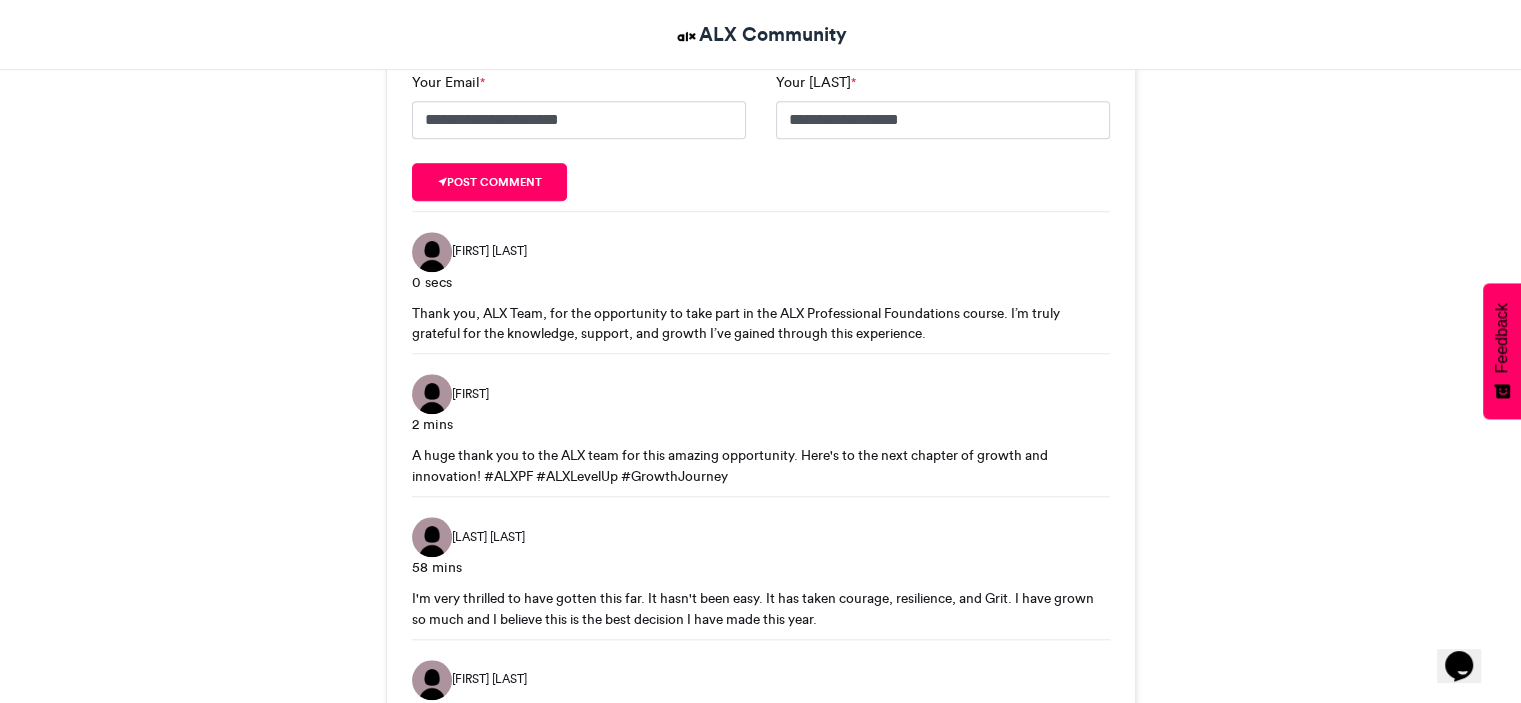 click on "[FIRST] [LAST] 0 secs" at bounding box center (761, 262) 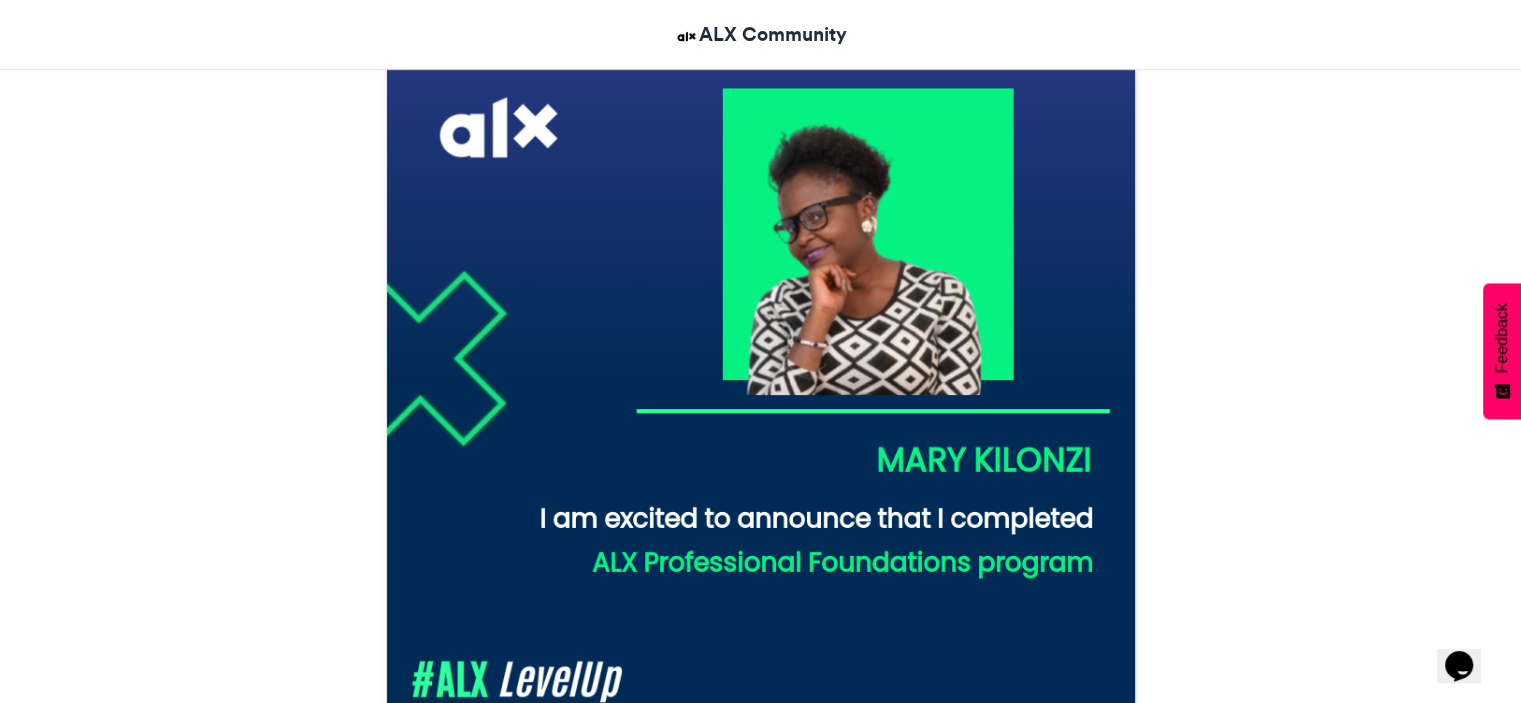 scroll, scrollTop: 555, scrollLeft: 0, axis: vertical 